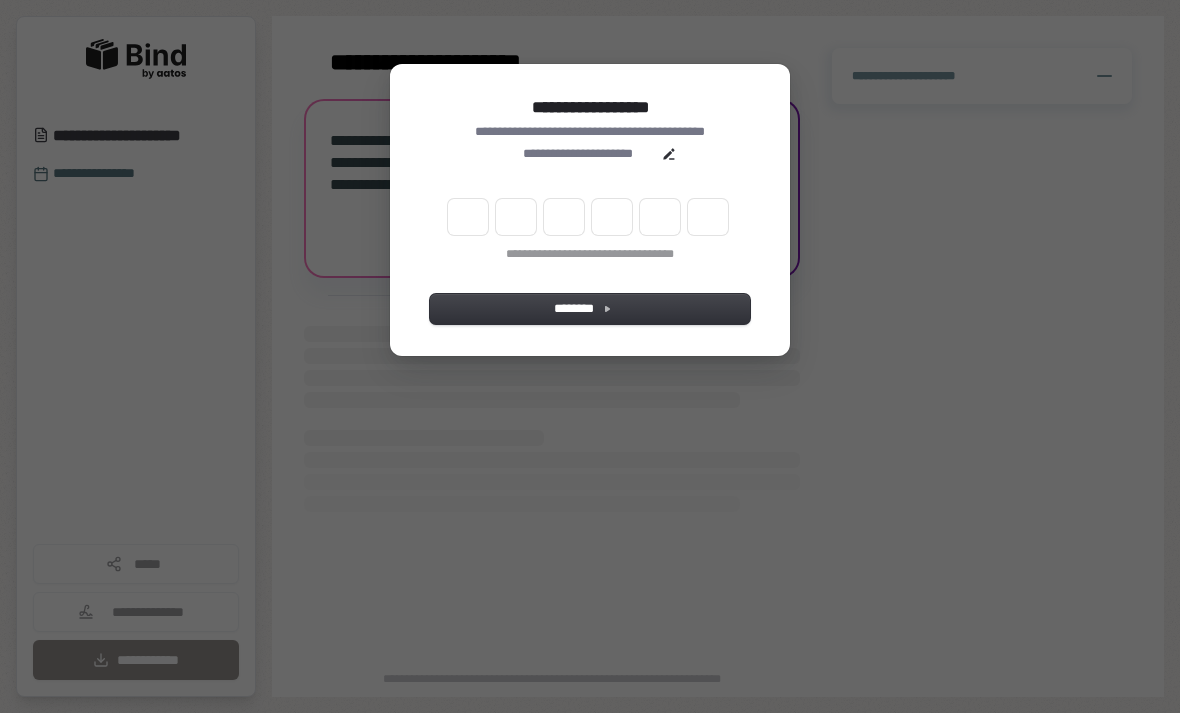 scroll, scrollTop: 0, scrollLeft: 0, axis: both 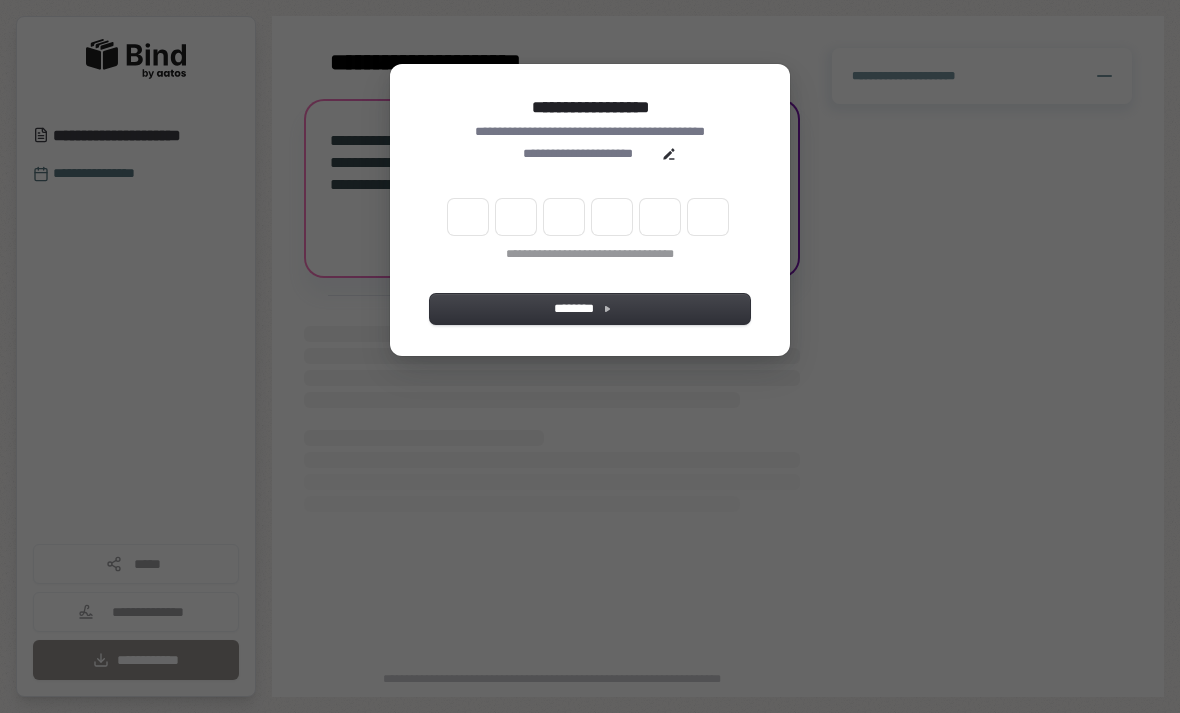 type on "*" 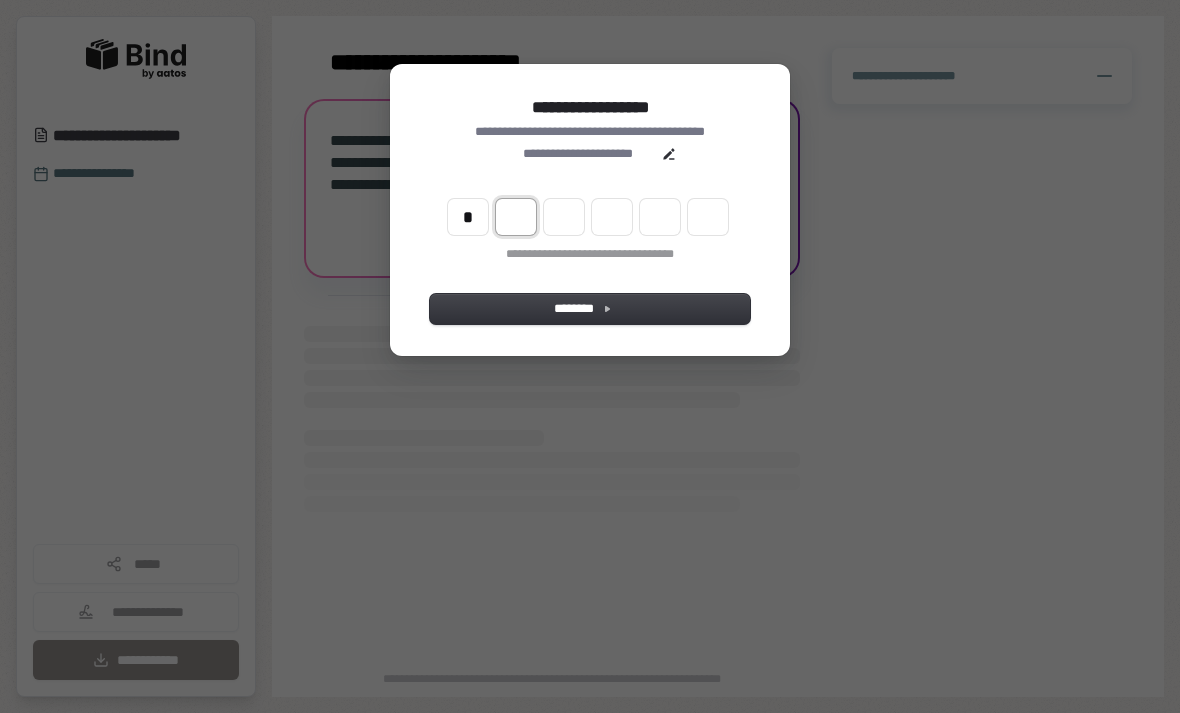 type on "*" 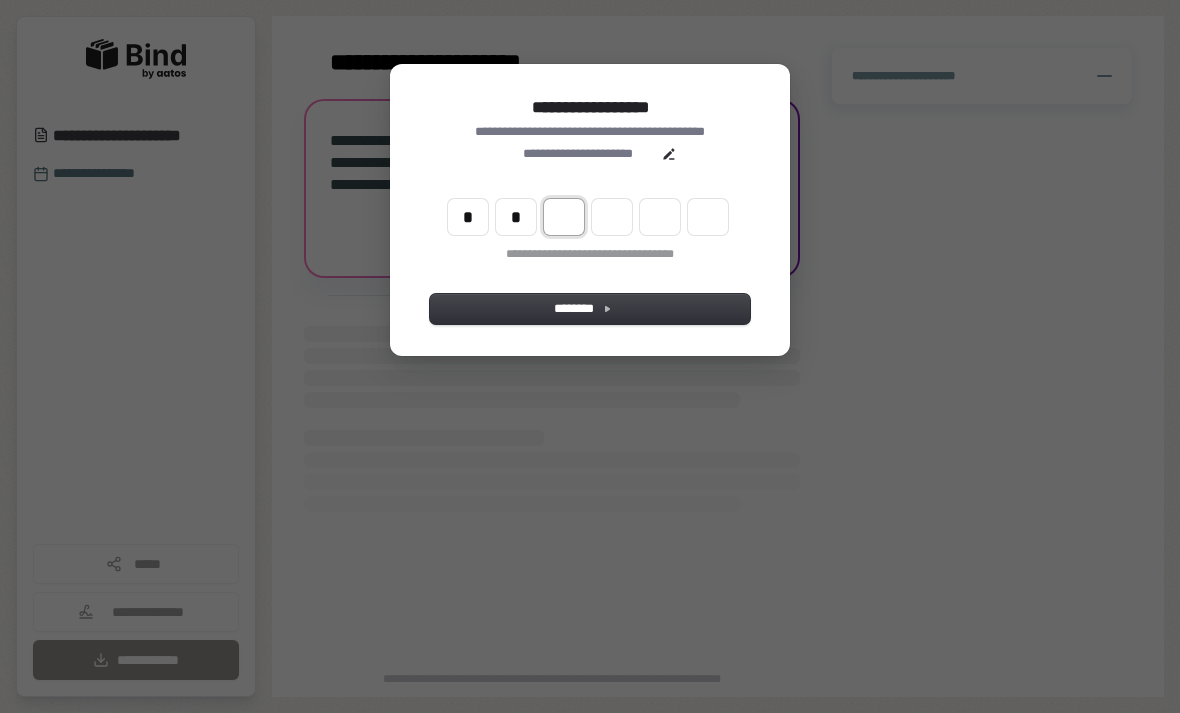 type on "*" 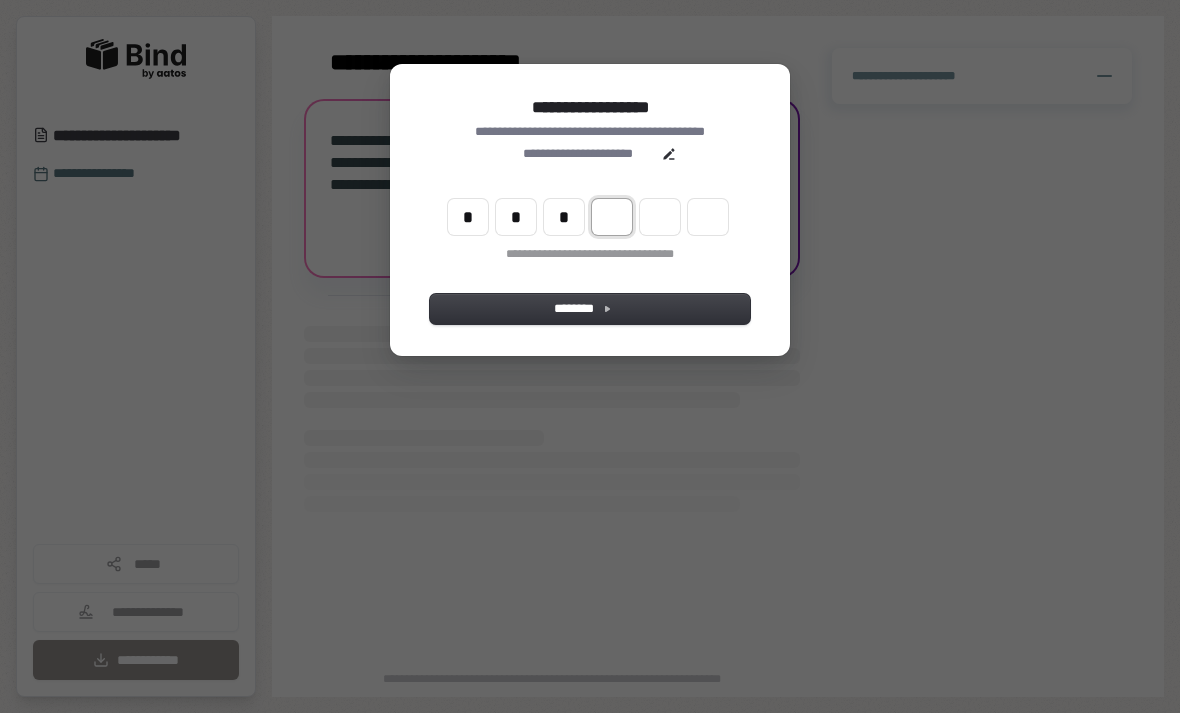type on "*" 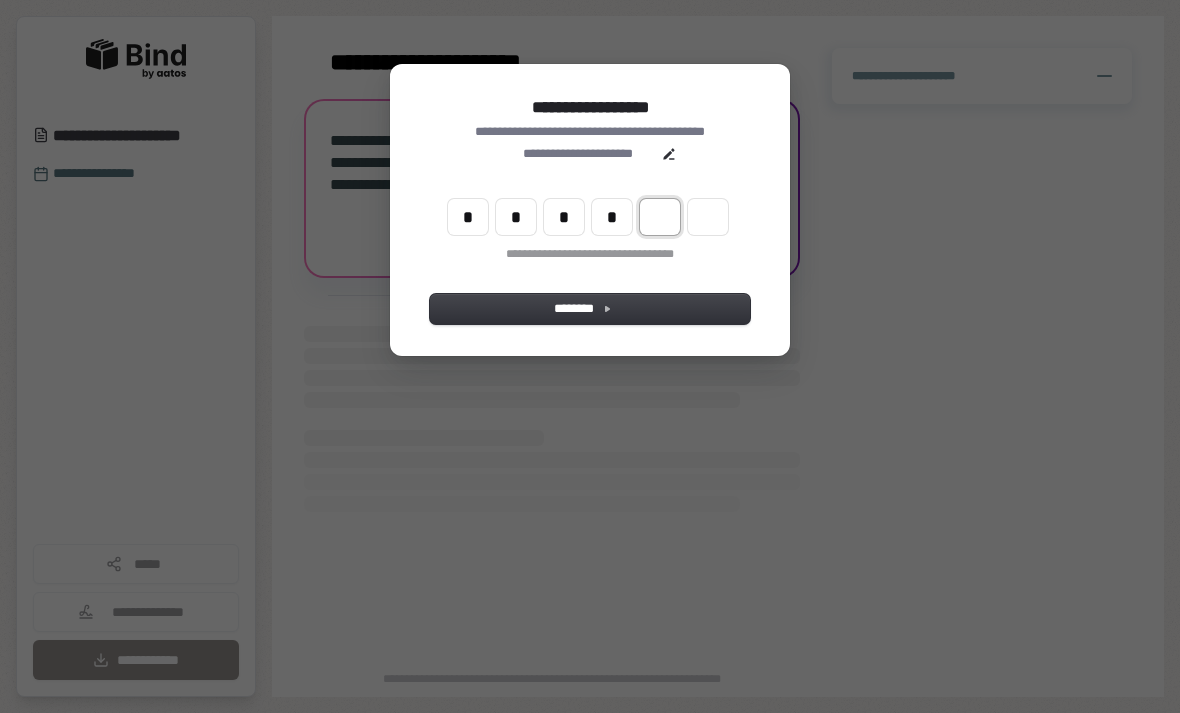 type on "*" 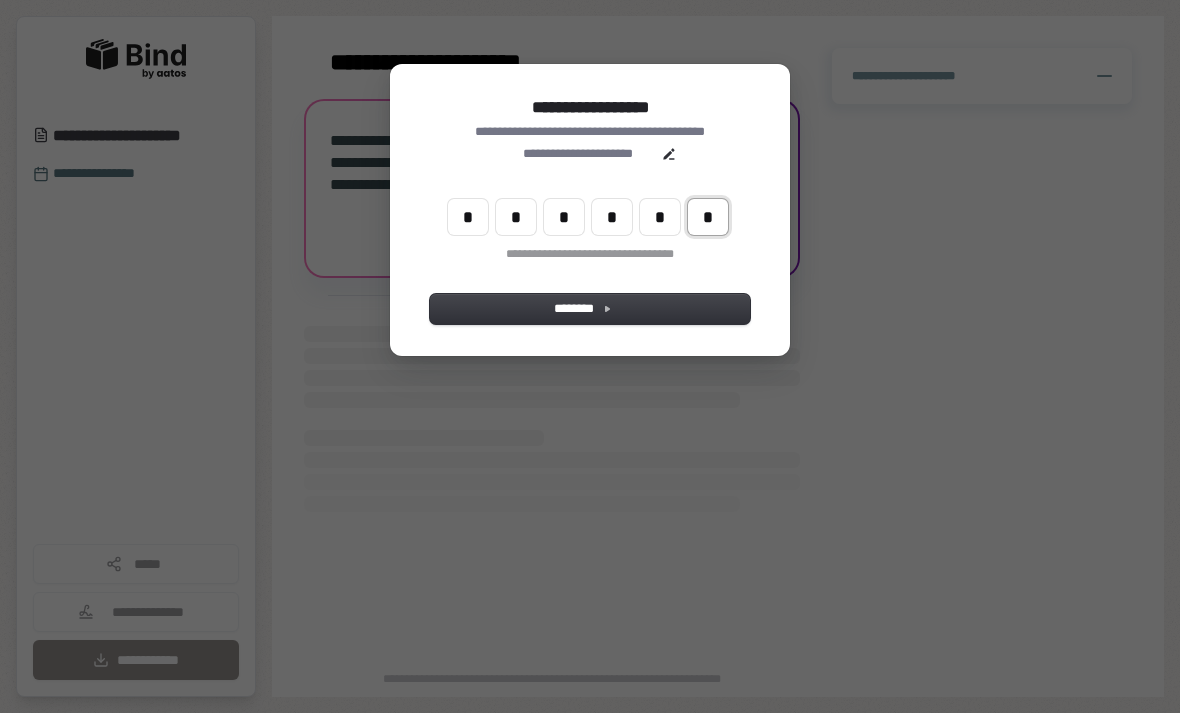 type on "*" 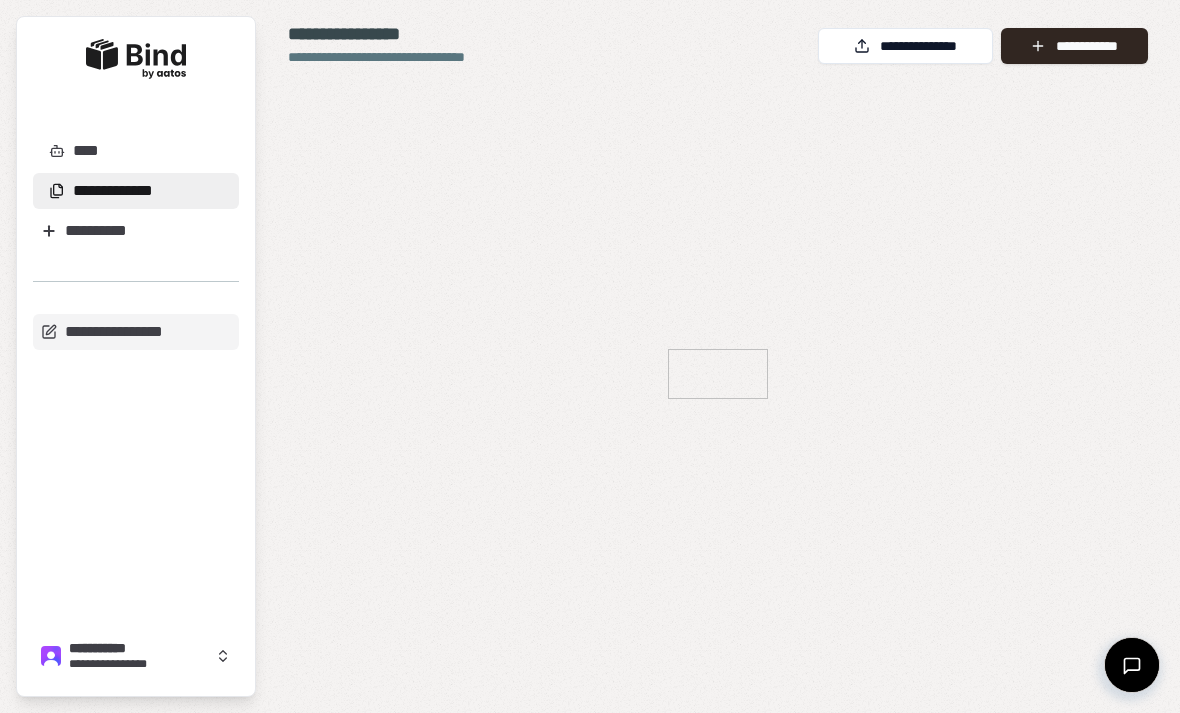 scroll, scrollTop: 0, scrollLeft: 0, axis: both 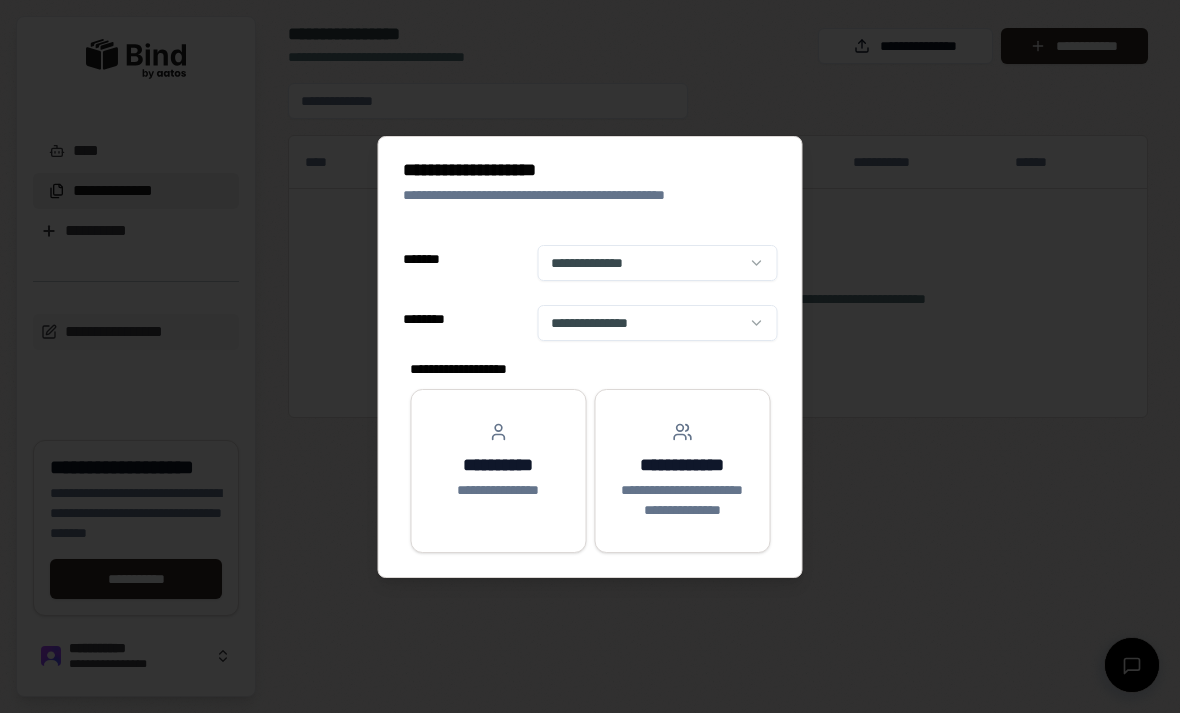 select on "******" 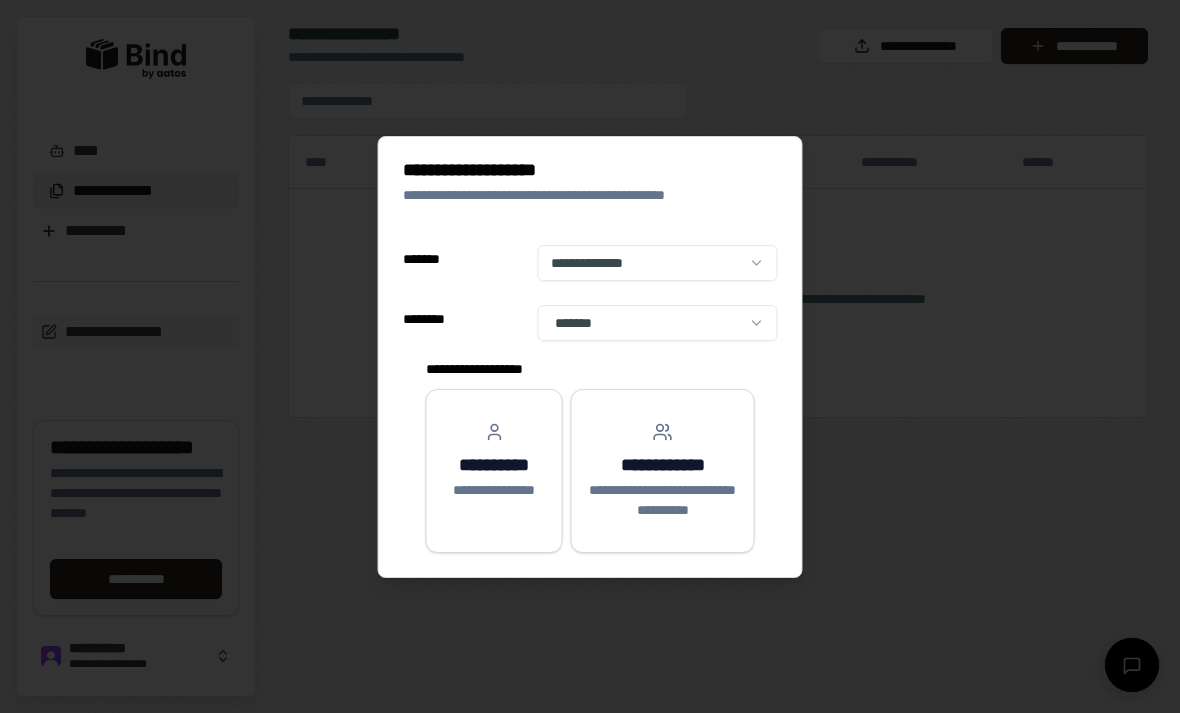 click on "**********" at bounding box center (494, 461) 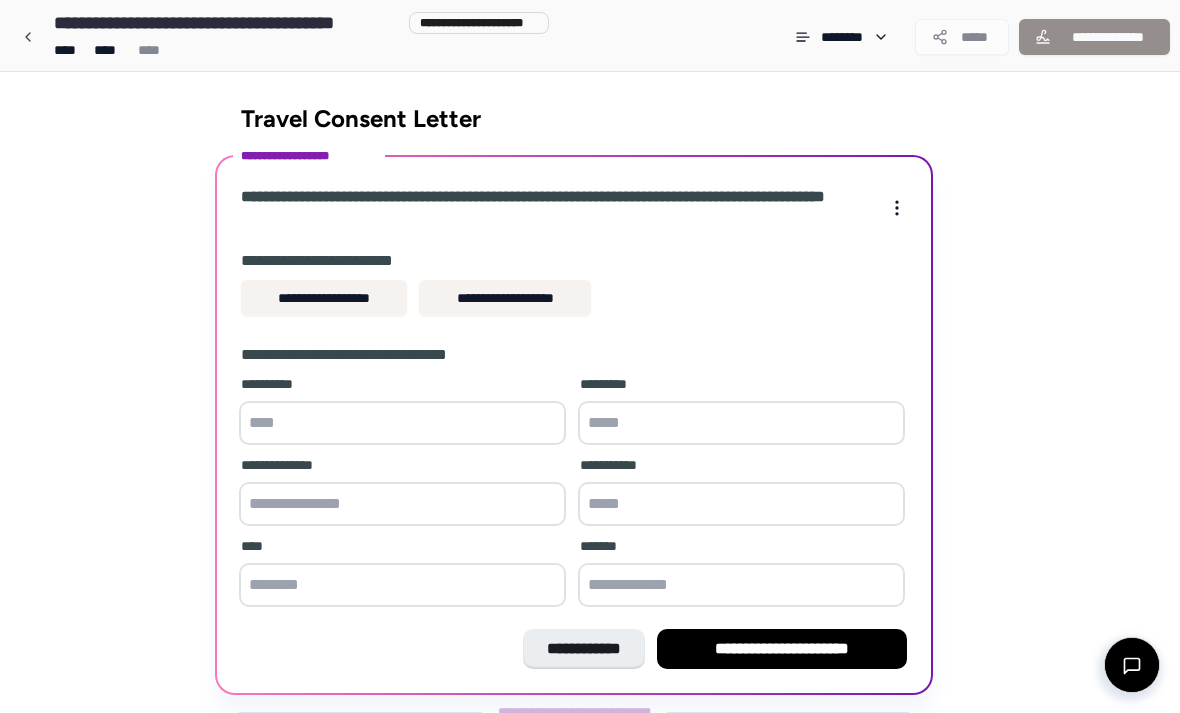 scroll, scrollTop: 60, scrollLeft: 0, axis: vertical 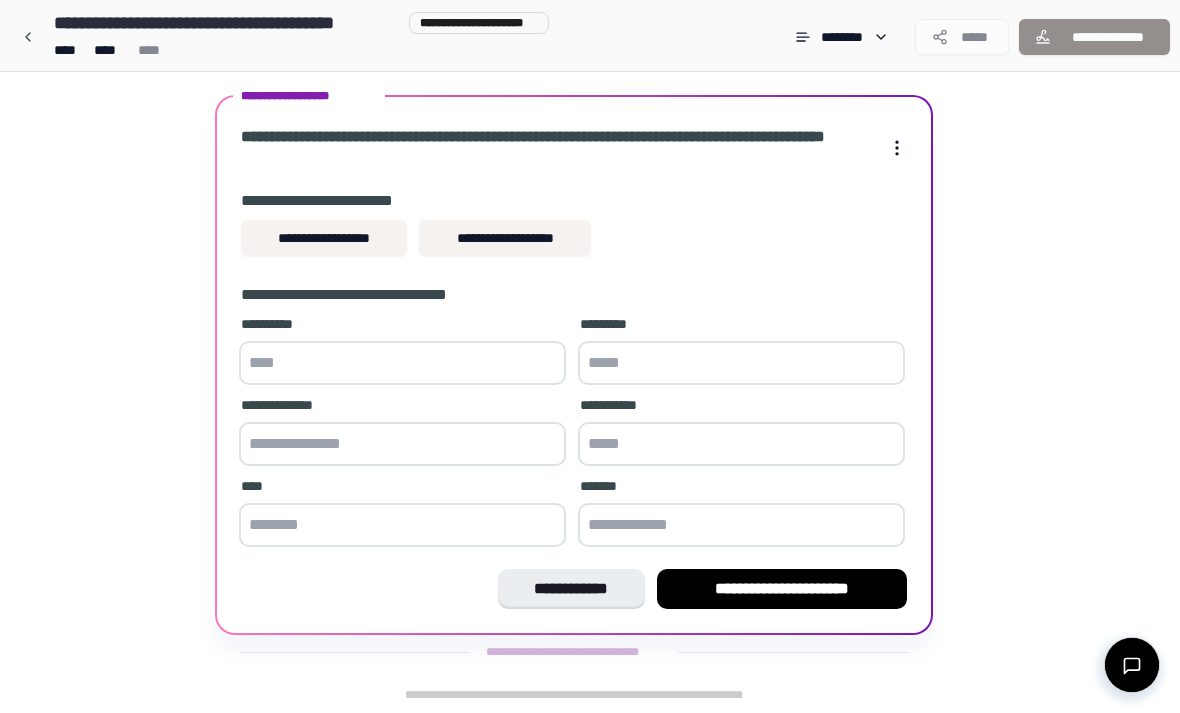 click on "**********" at bounding box center (505, 238) 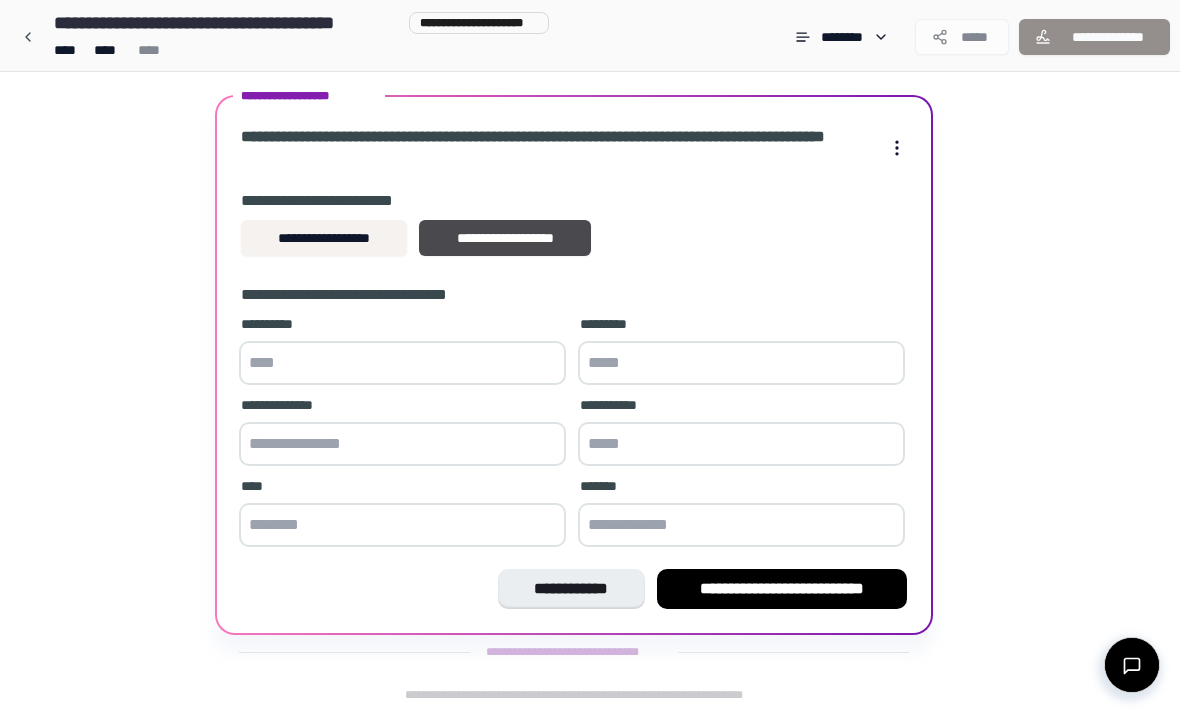click at bounding box center (402, 363) 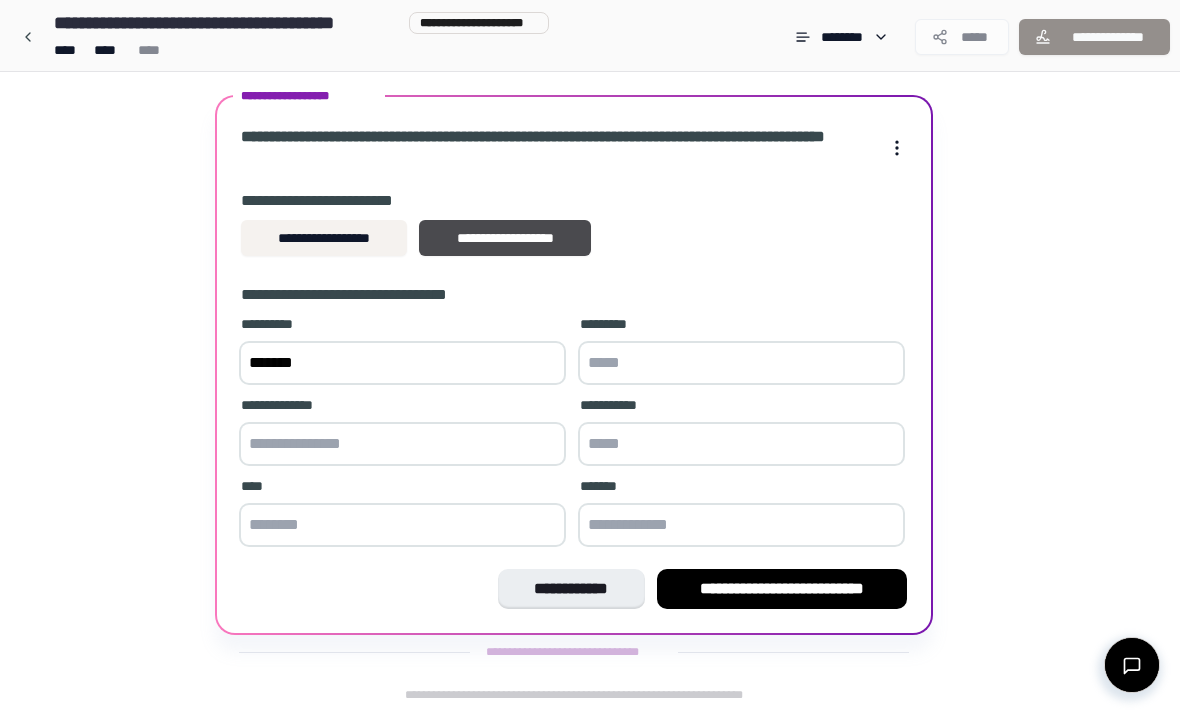 type on "*******" 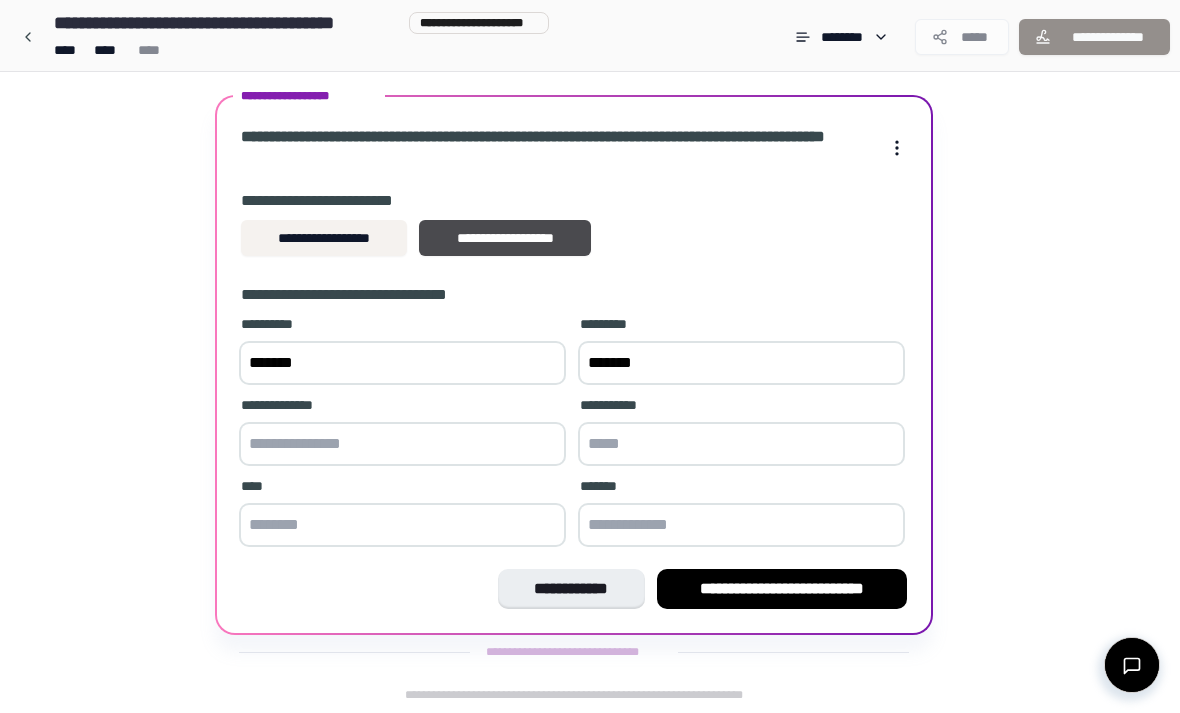 type on "*******" 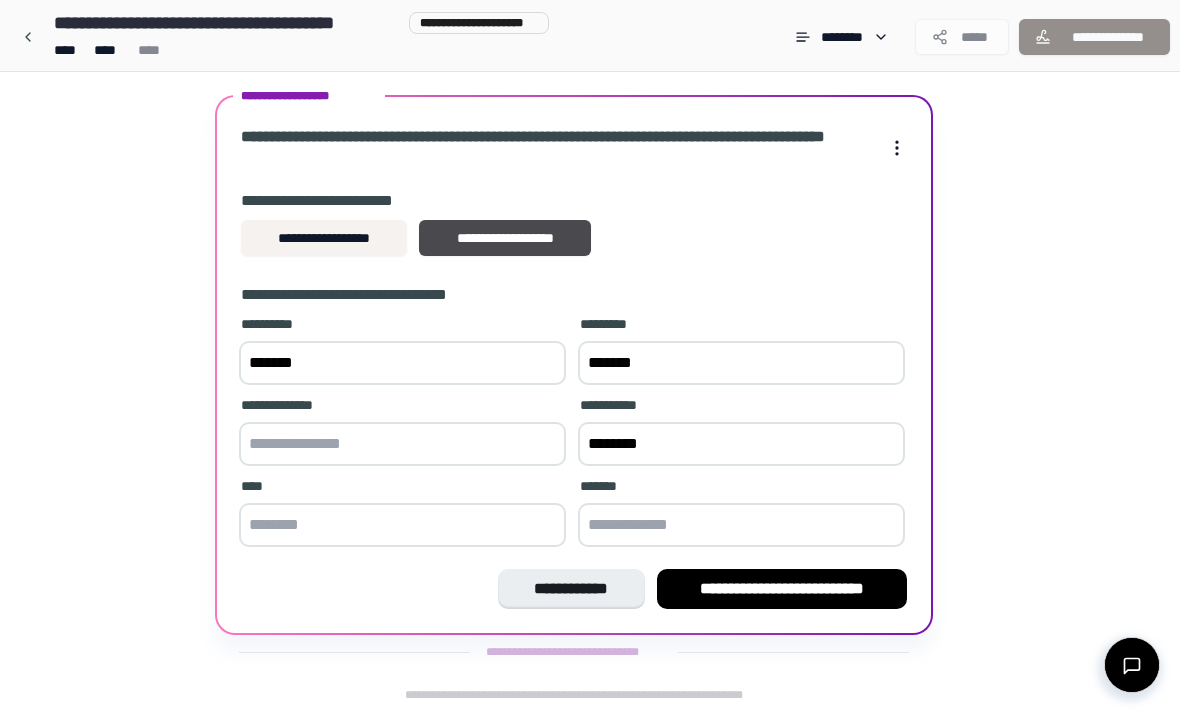 type on "********" 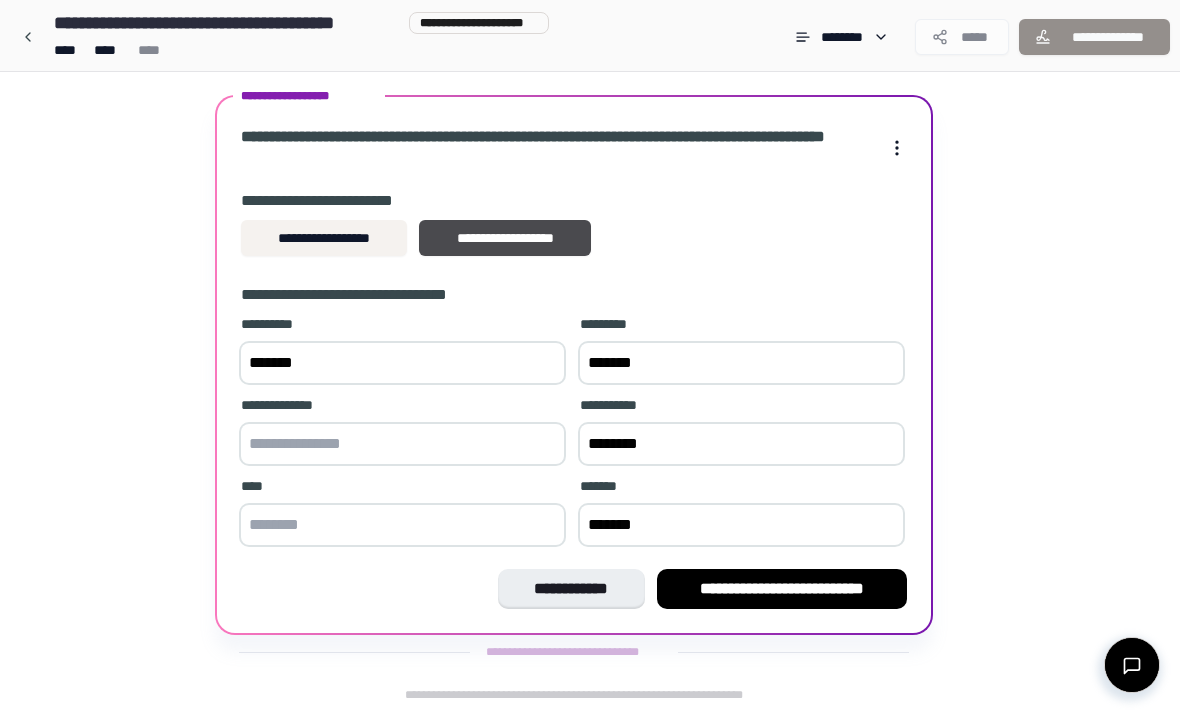 type on "*******" 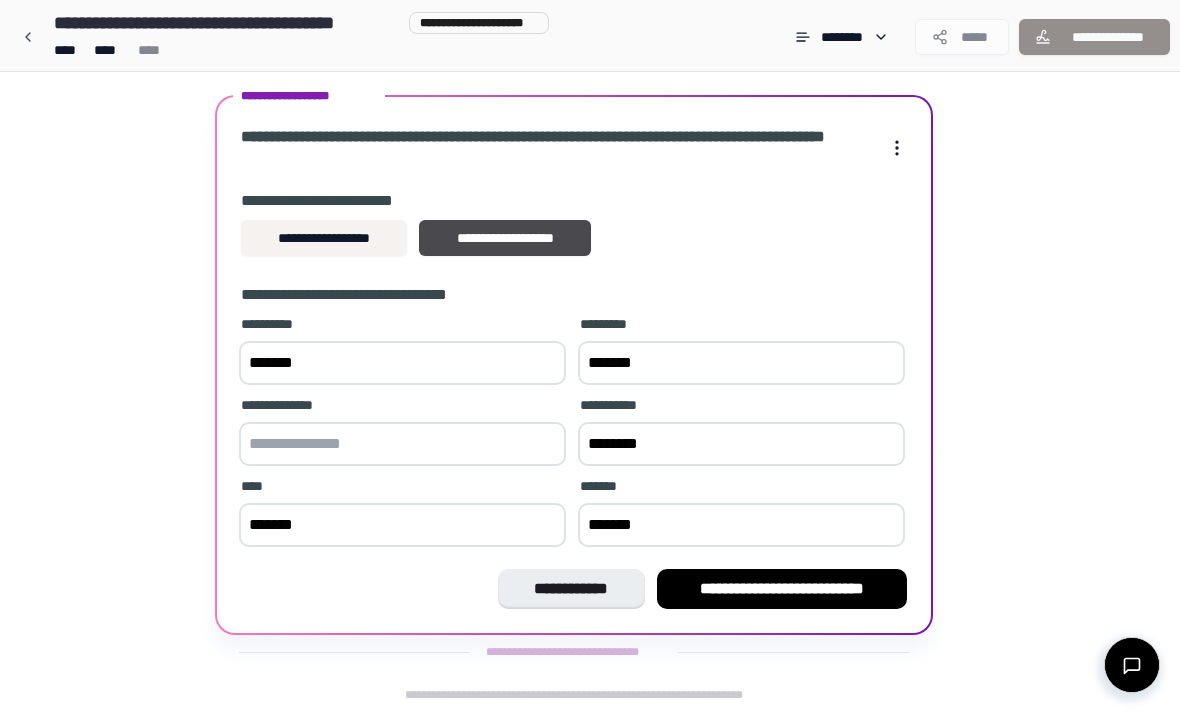 type on "*******" 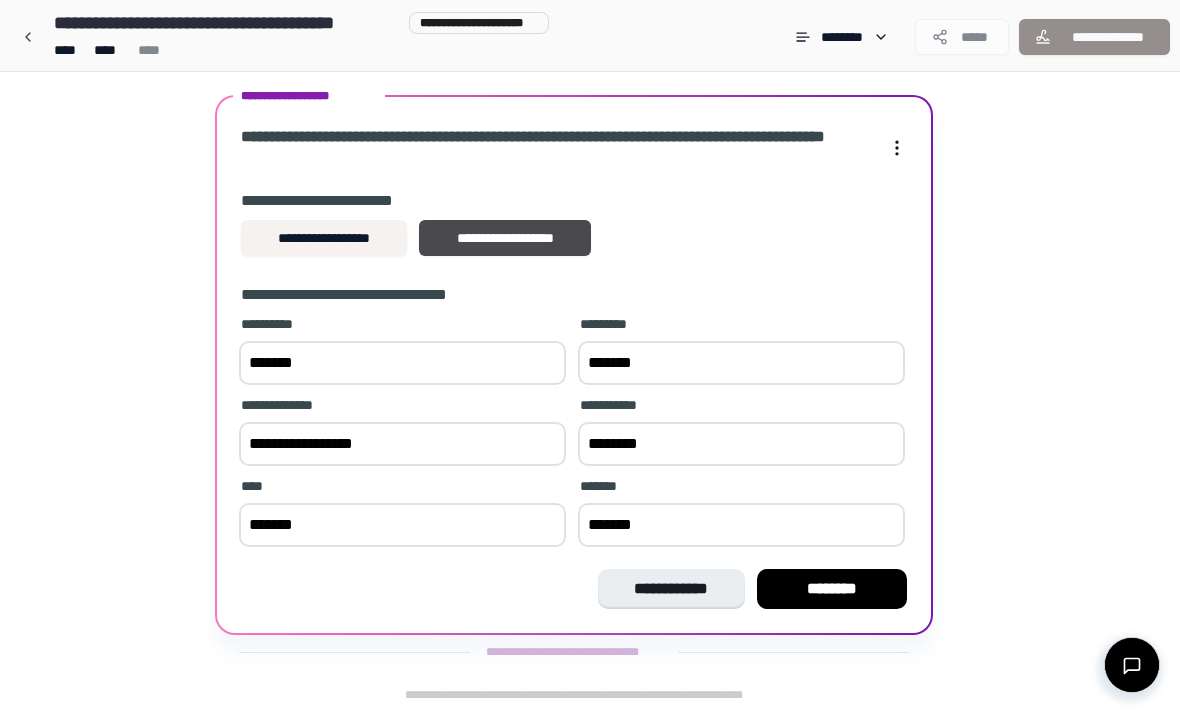 type on "**********" 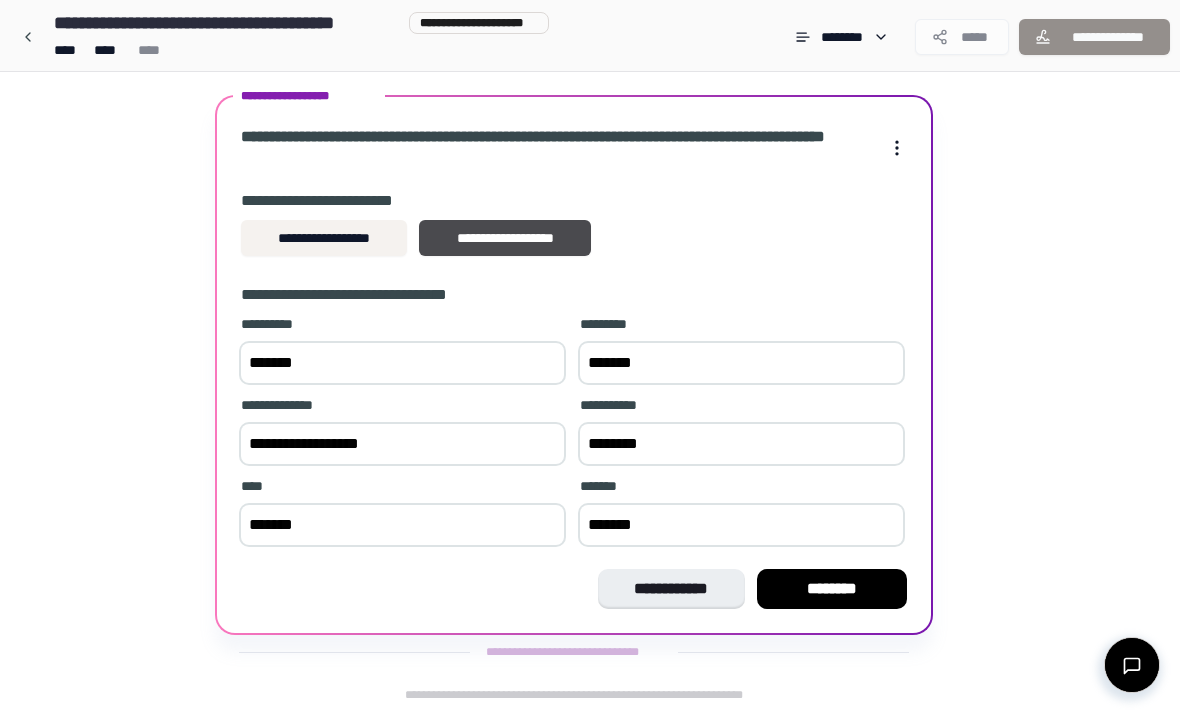 click on "********" at bounding box center (832, 589) 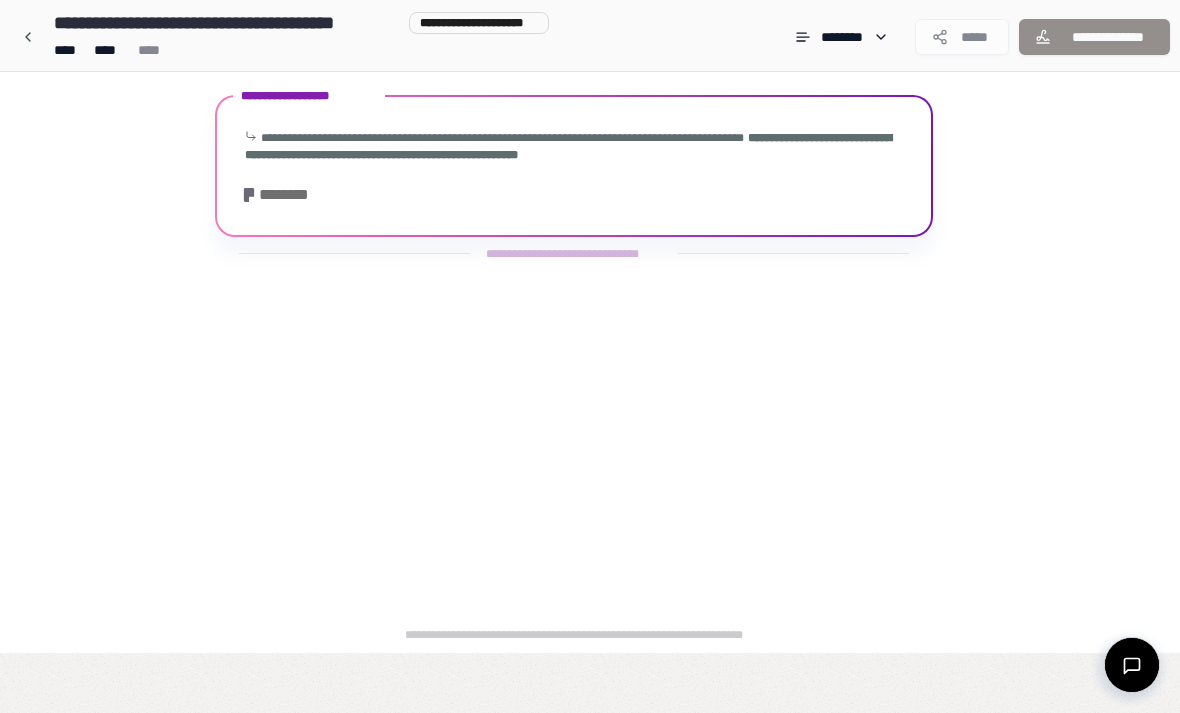 scroll, scrollTop: 0, scrollLeft: 0, axis: both 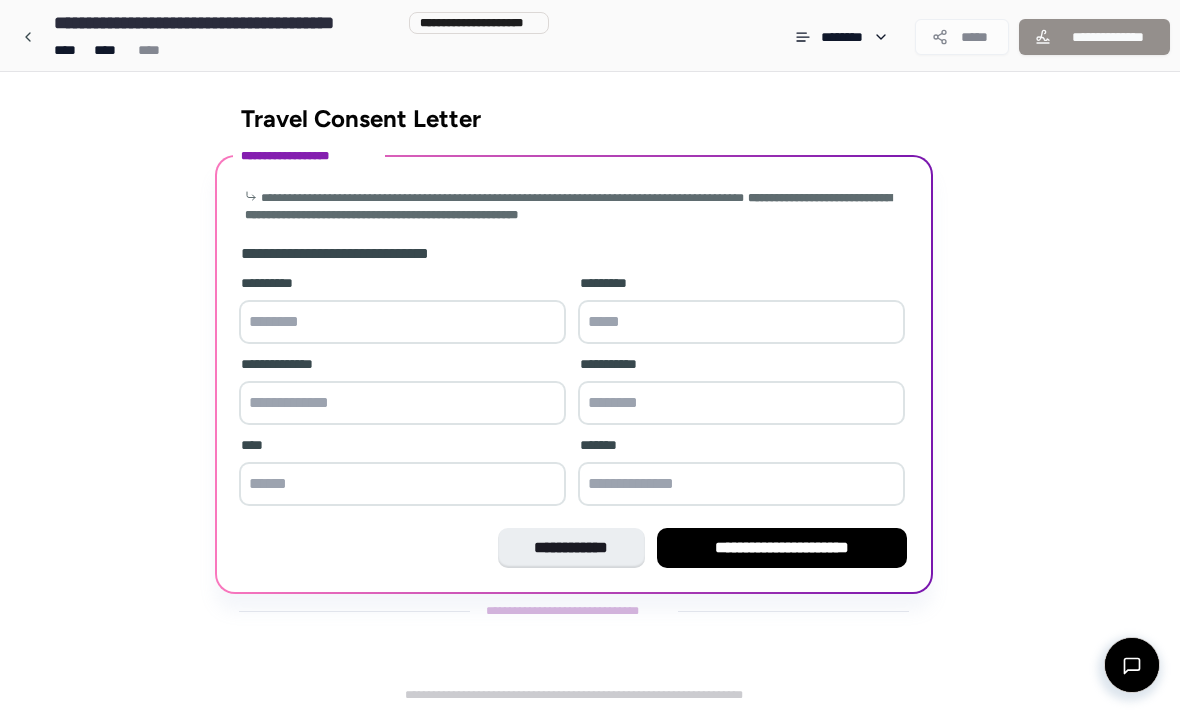 click at bounding box center (402, 322) 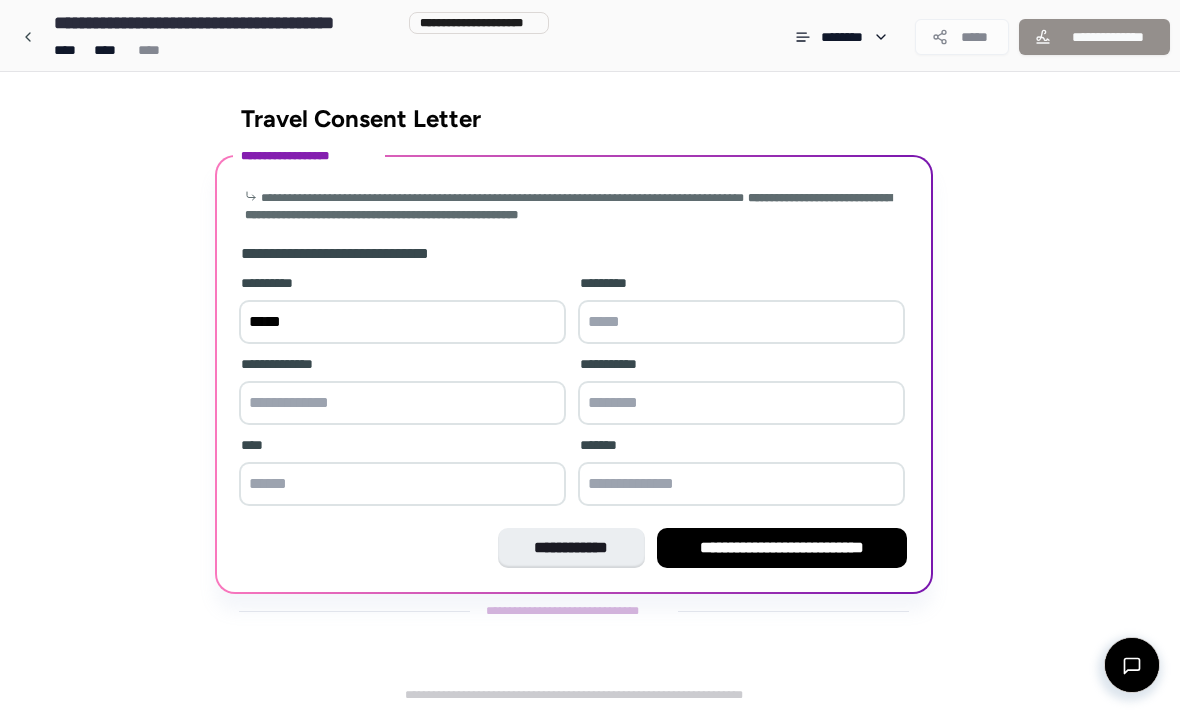 click at bounding box center (741, 322) 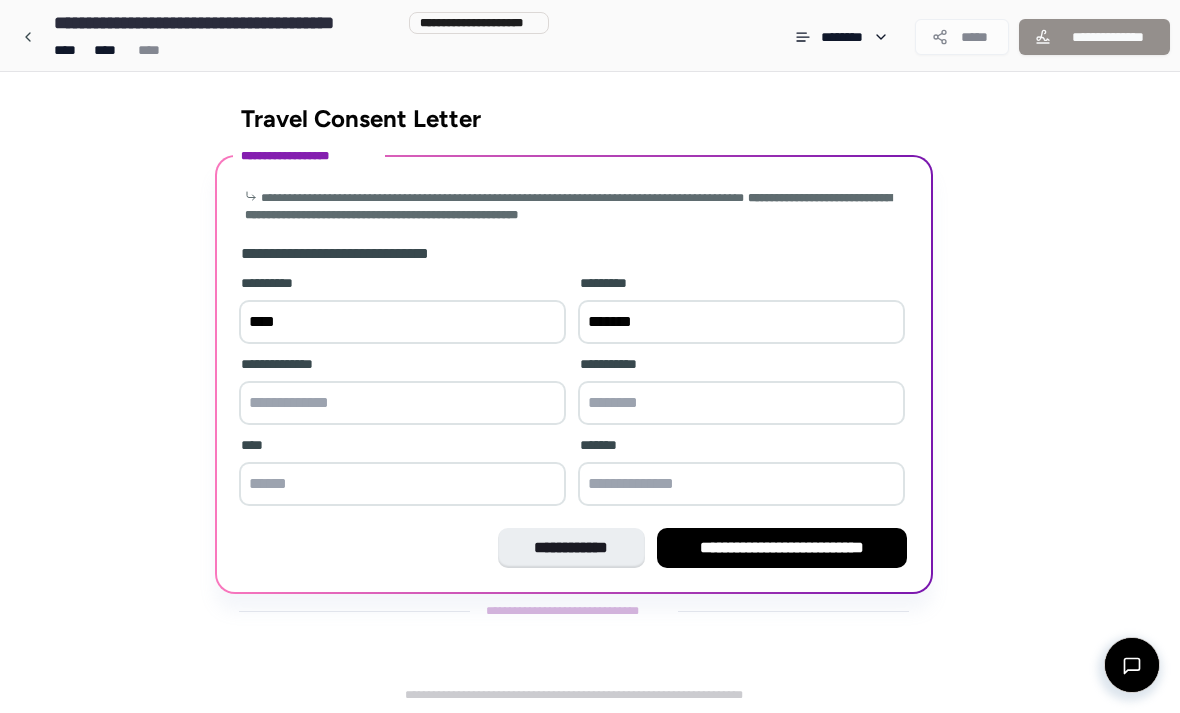 type on "*******" 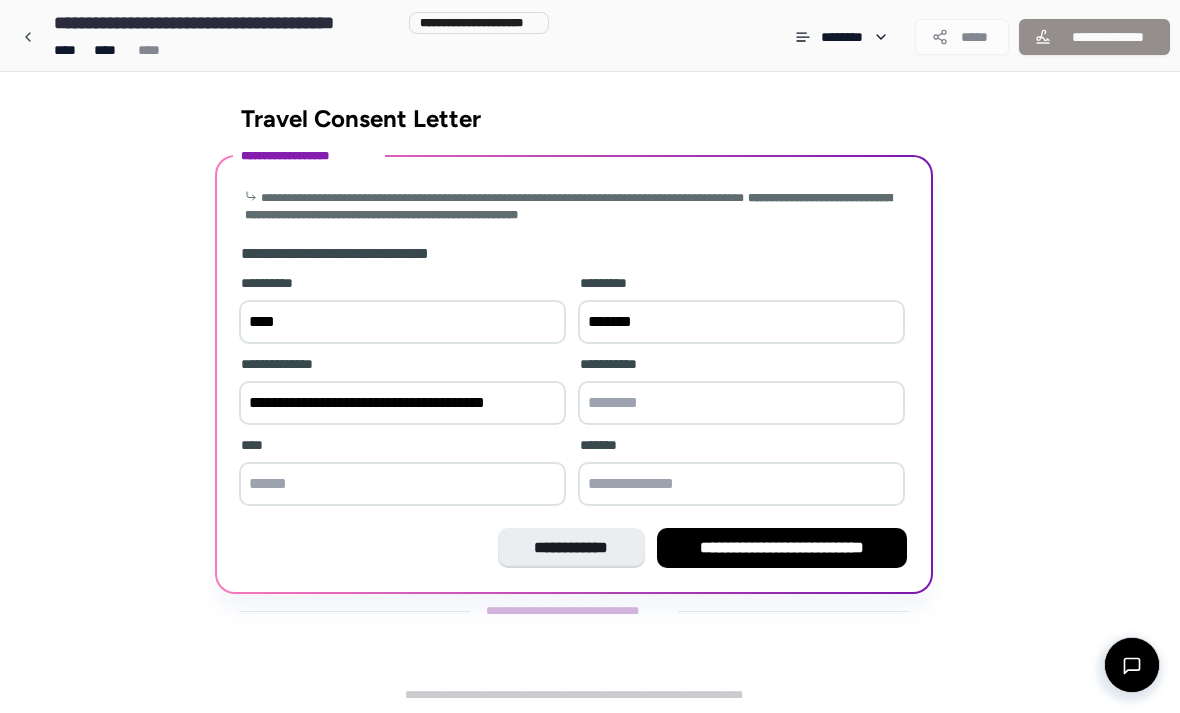 type on "**********" 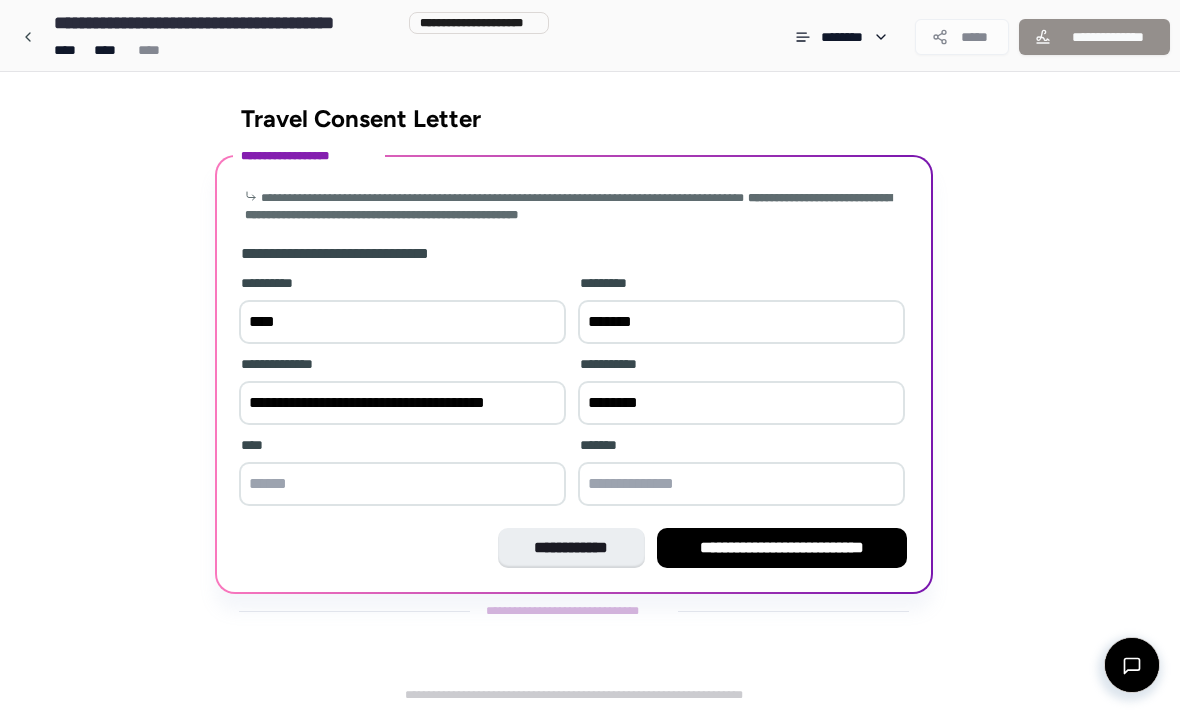 type on "********" 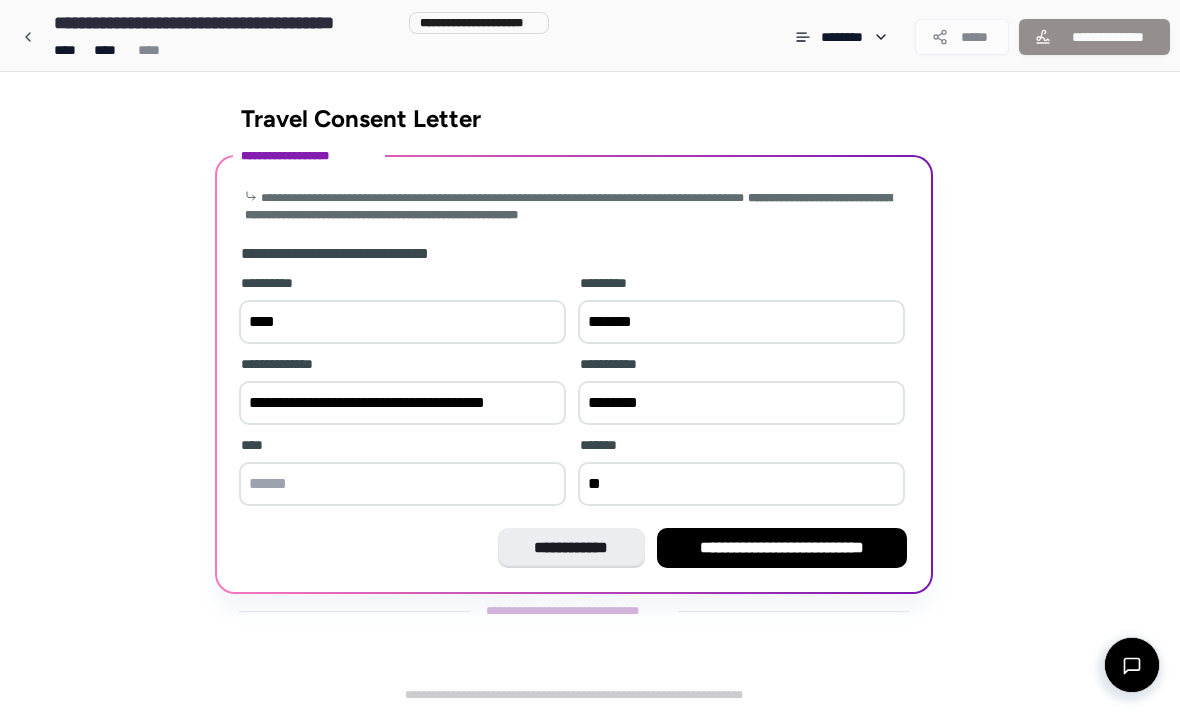 type on "*" 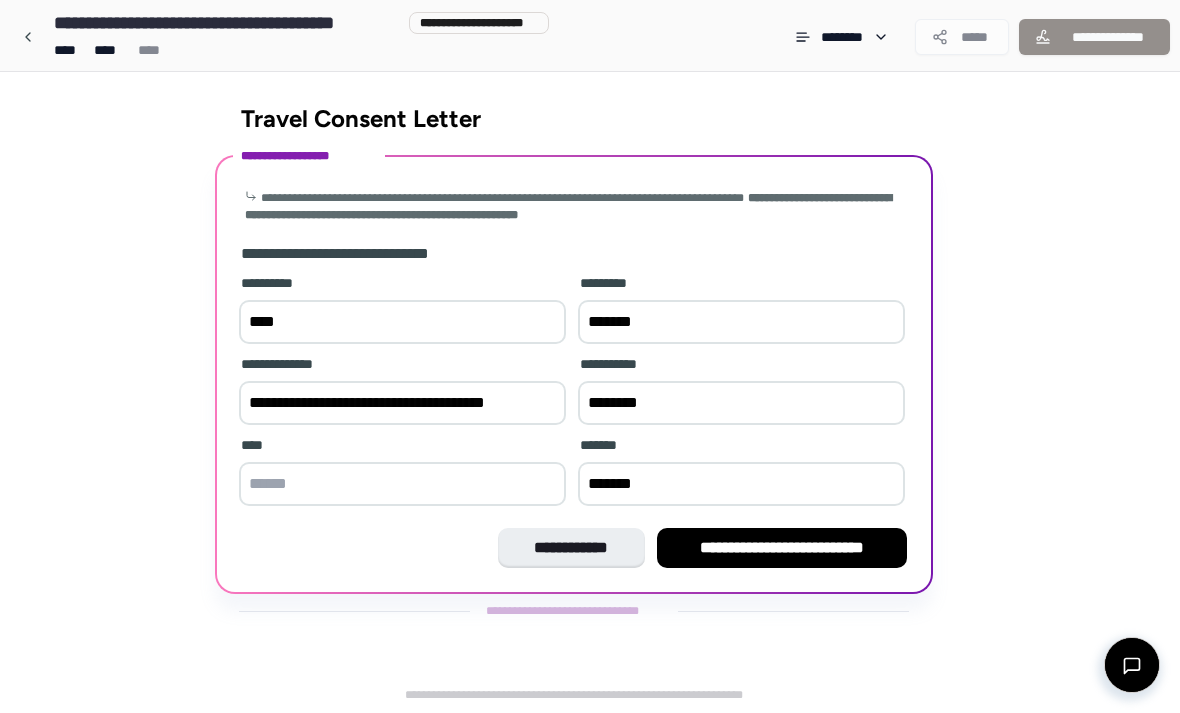 type on "*******" 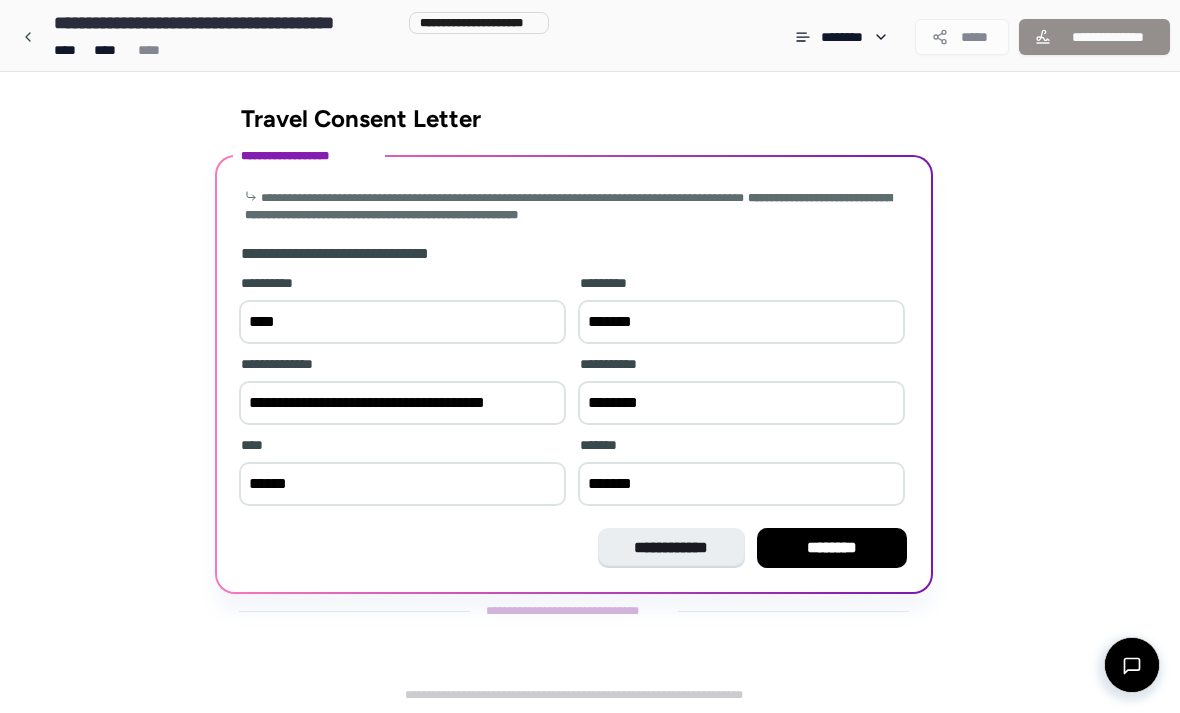 type on "*******" 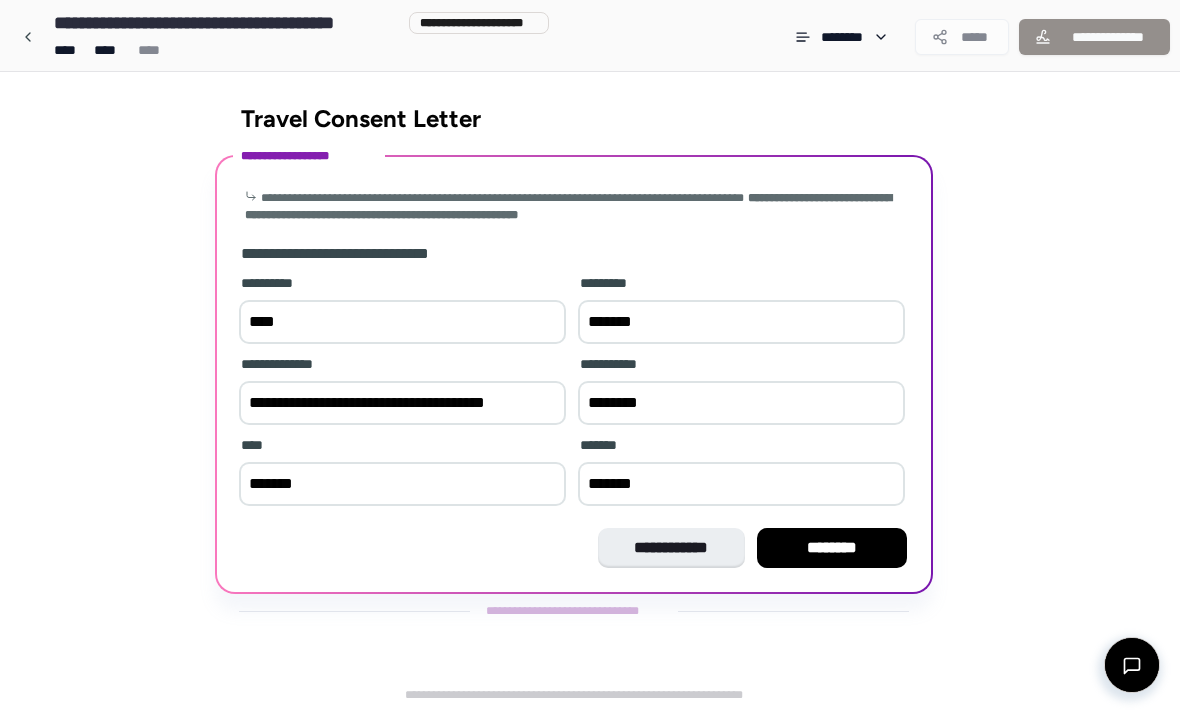 click on "********" at bounding box center [832, 548] 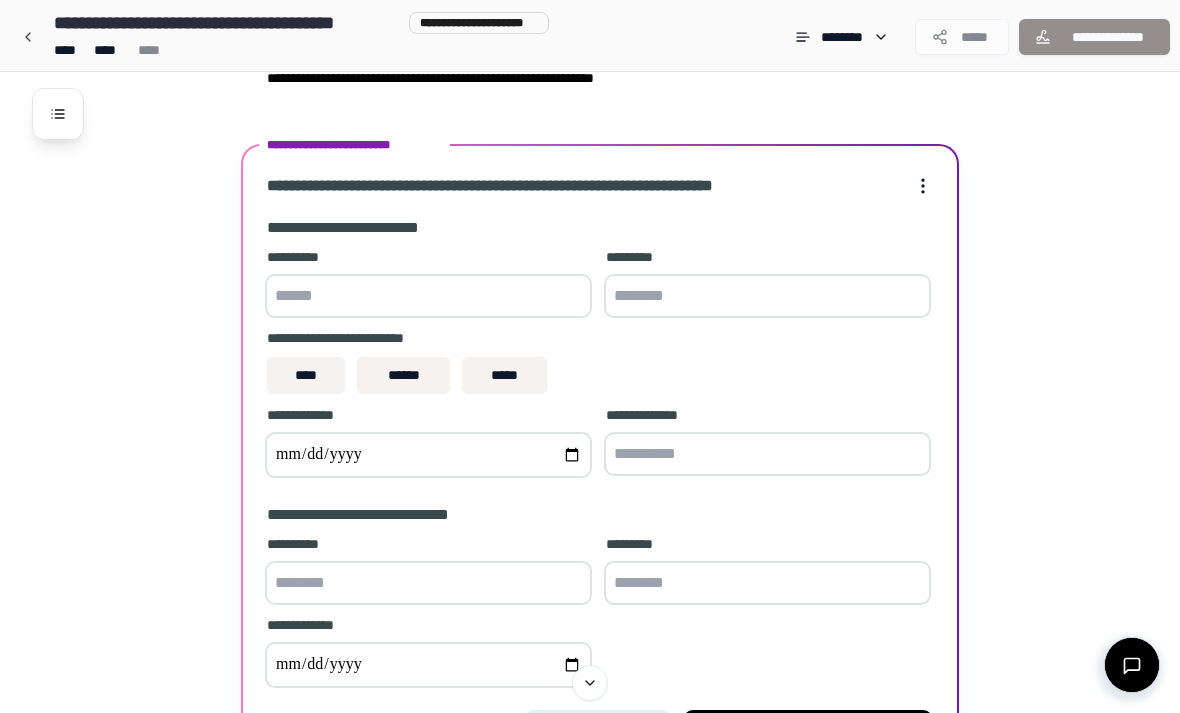 scroll, scrollTop: 138, scrollLeft: 0, axis: vertical 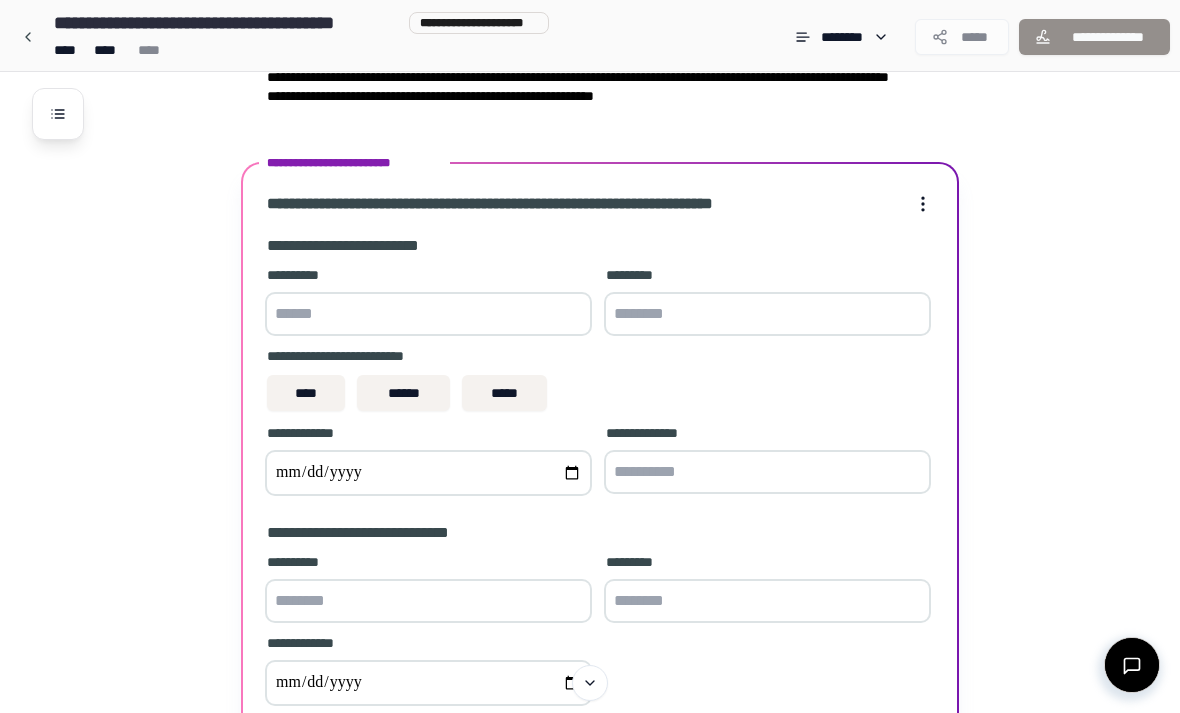 click at bounding box center (428, 314) 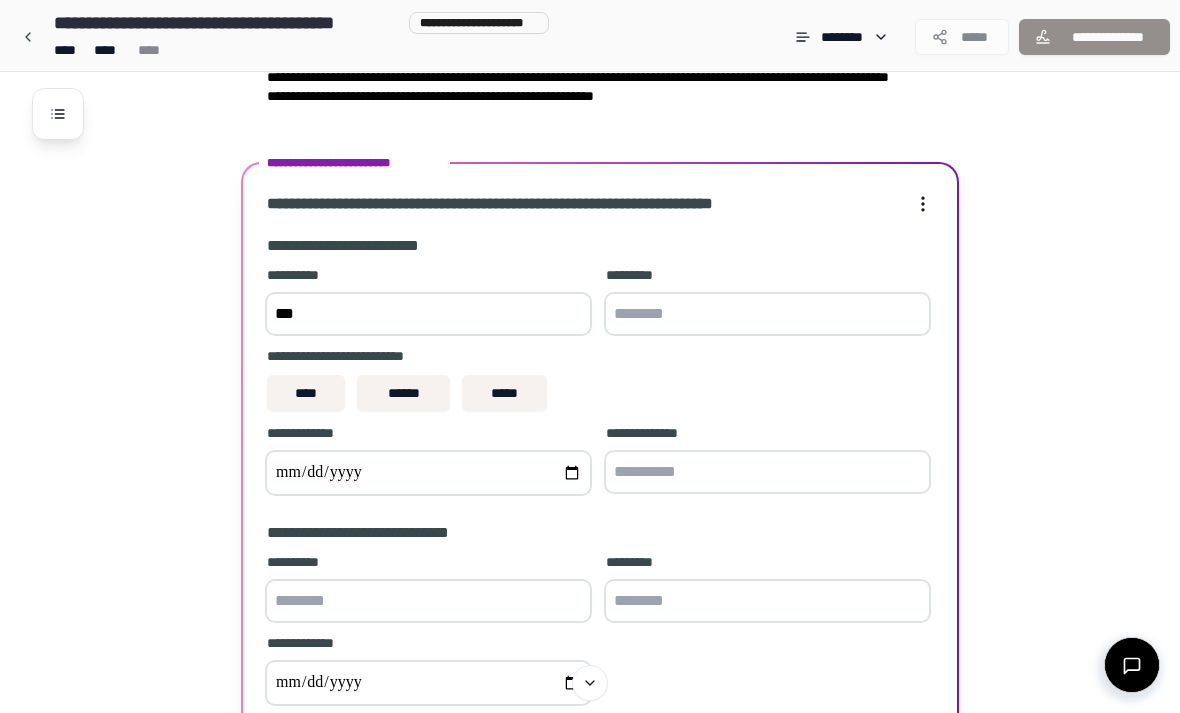 type on "***" 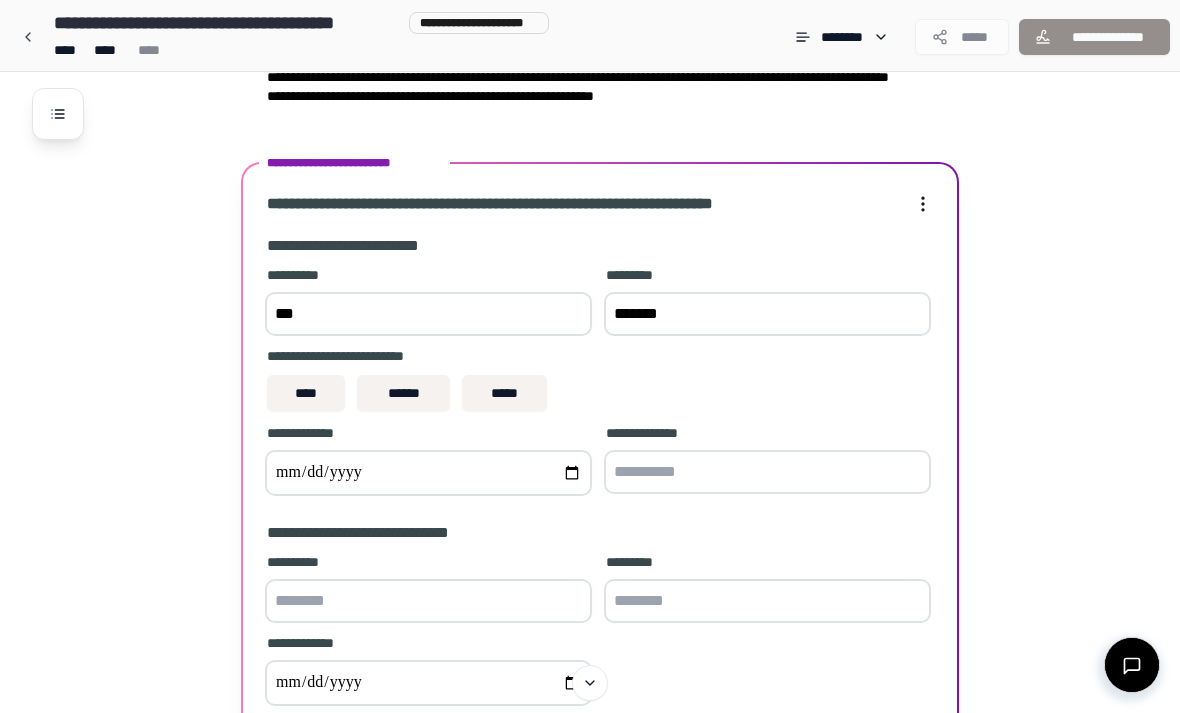 type on "*******" 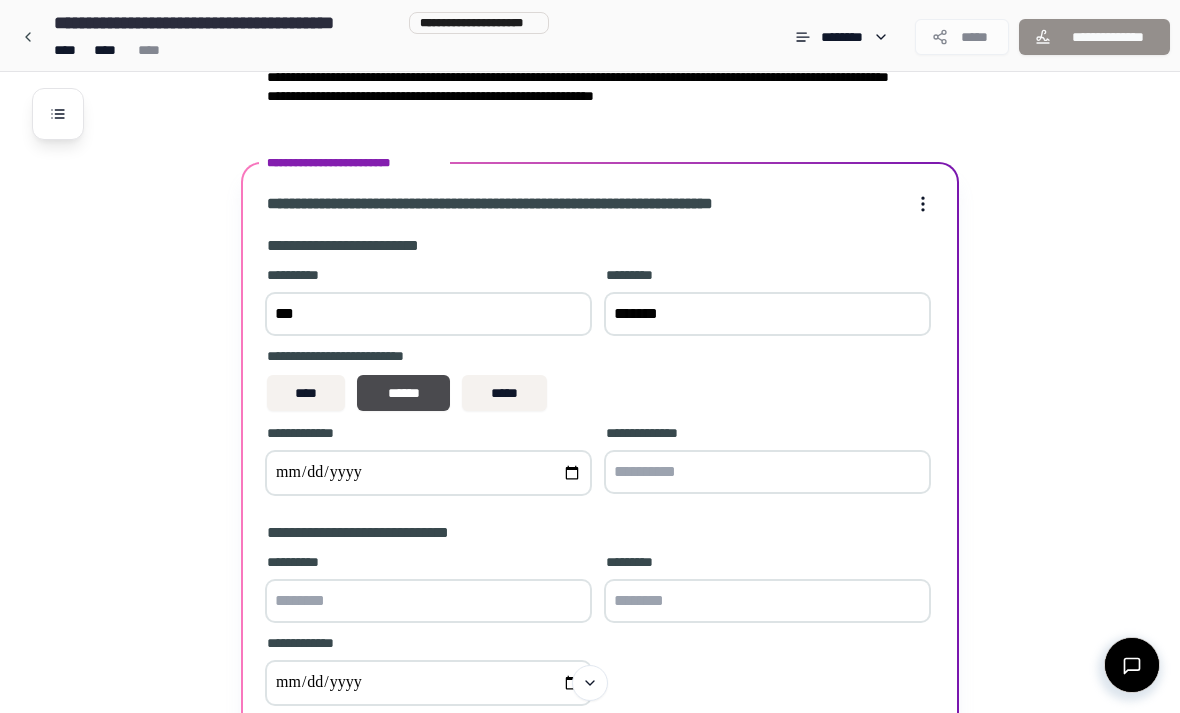 click at bounding box center [428, 473] 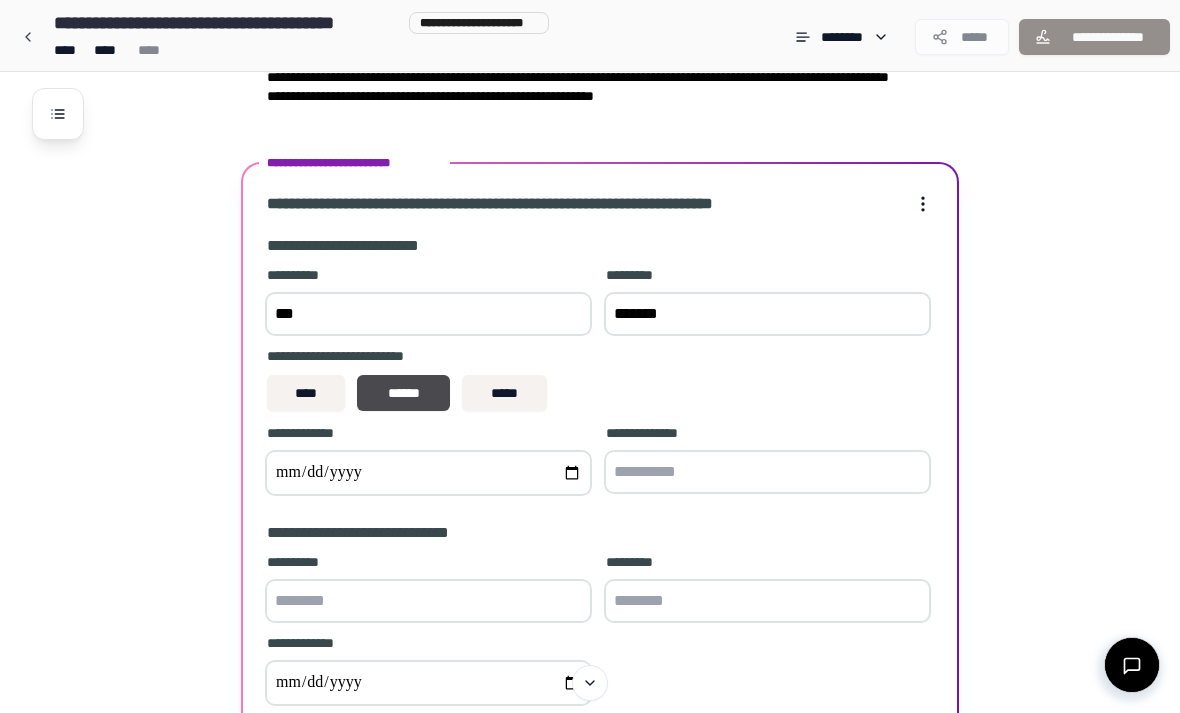 click on "**********" at bounding box center [428, 473] 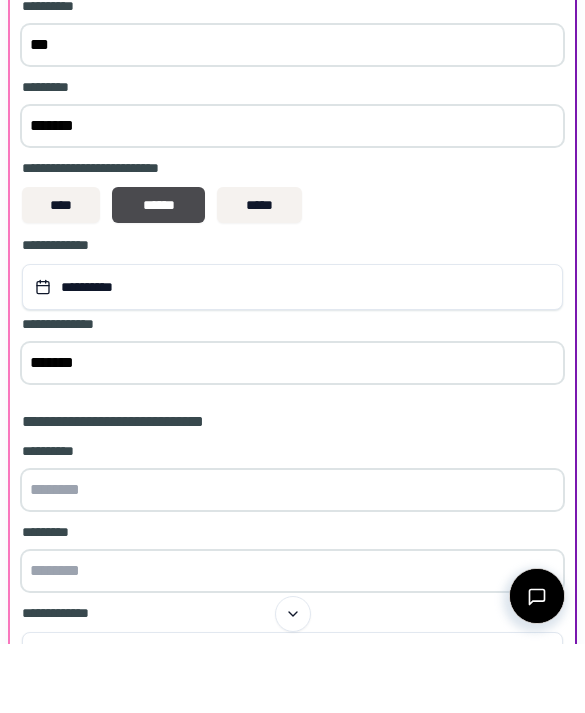 scroll, scrollTop: 326, scrollLeft: 0, axis: vertical 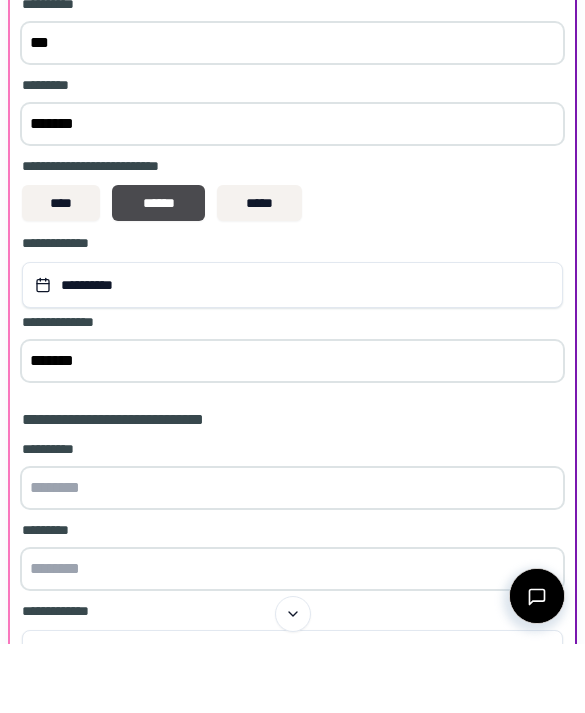 type on "*******" 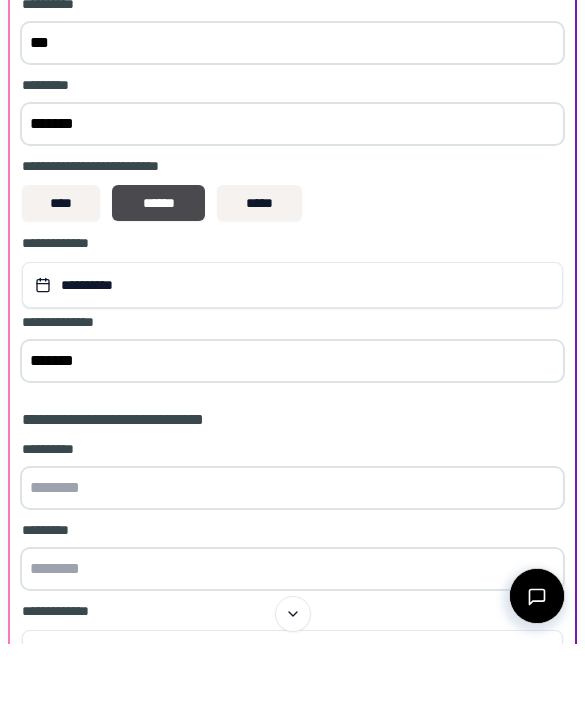 click at bounding box center [292, 557] 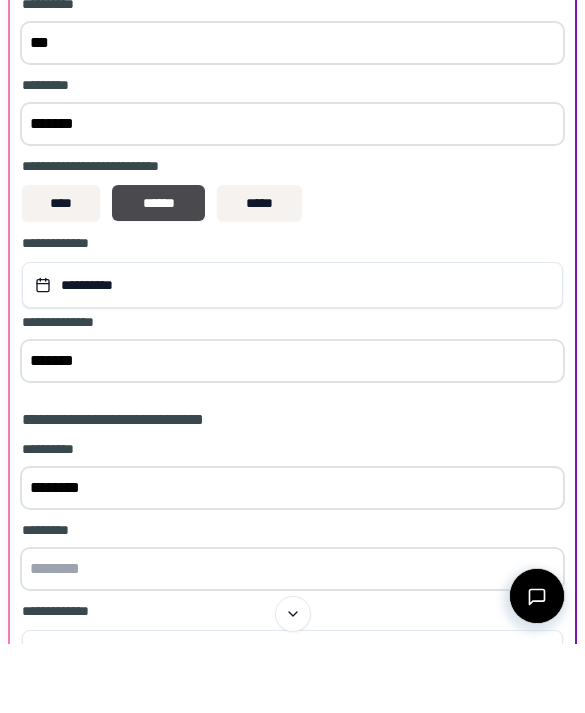 type on "********" 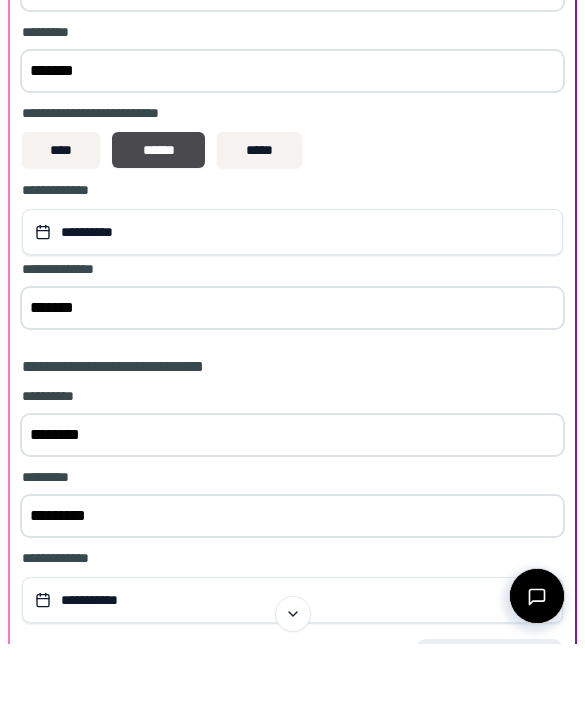scroll, scrollTop: 561, scrollLeft: 0, axis: vertical 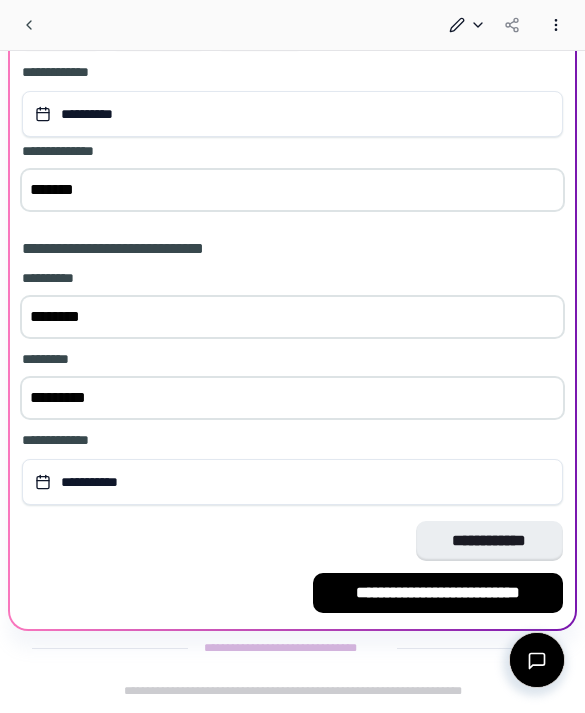 type on "*********" 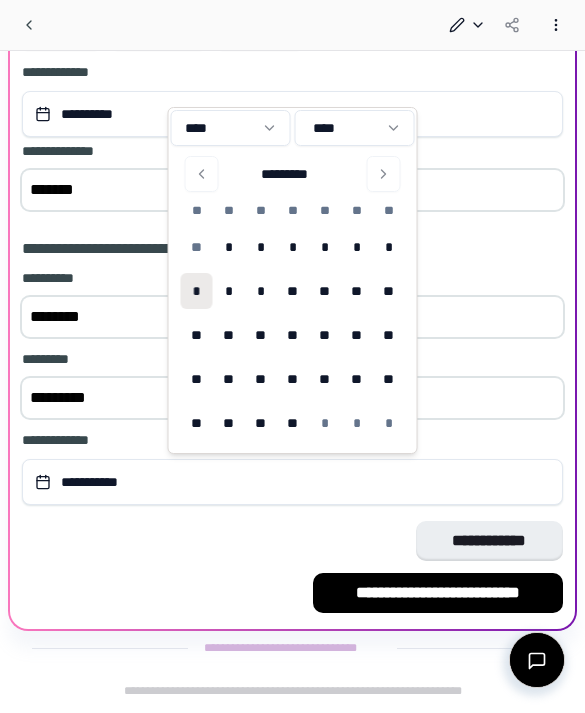 scroll, scrollTop: 498, scrollLeft: 0, axis: vertical 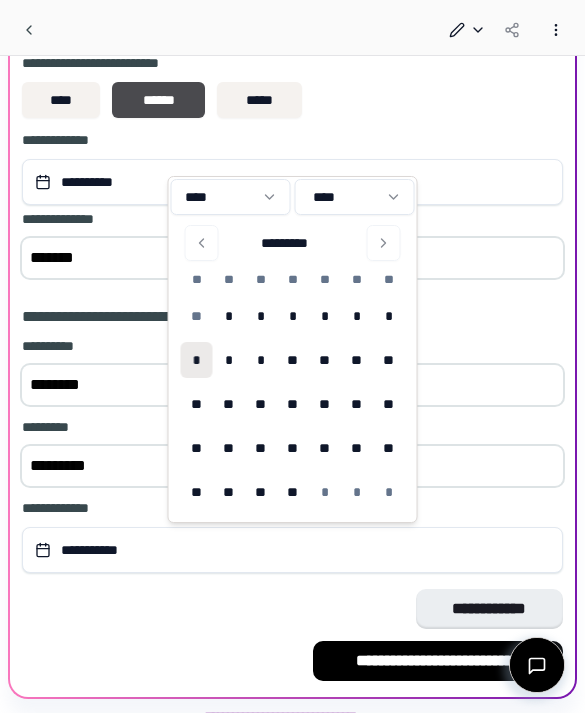 click at bounding box center (202, 243) 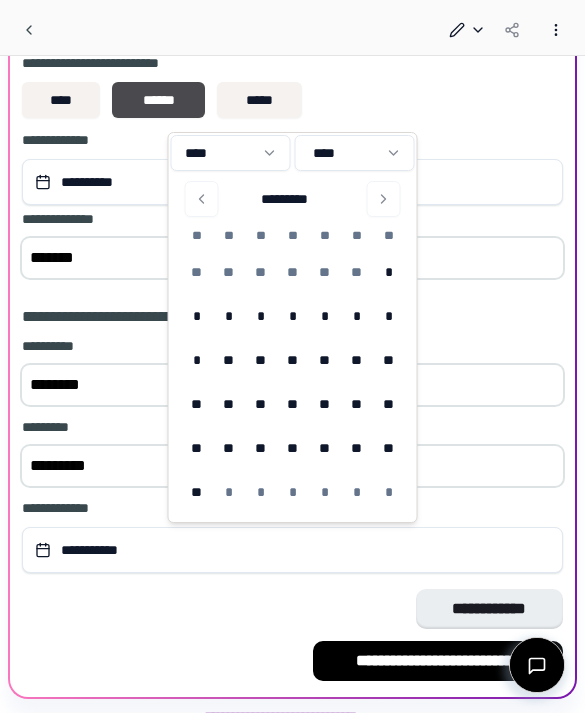 click on "**" at bounding box center [197, 235] 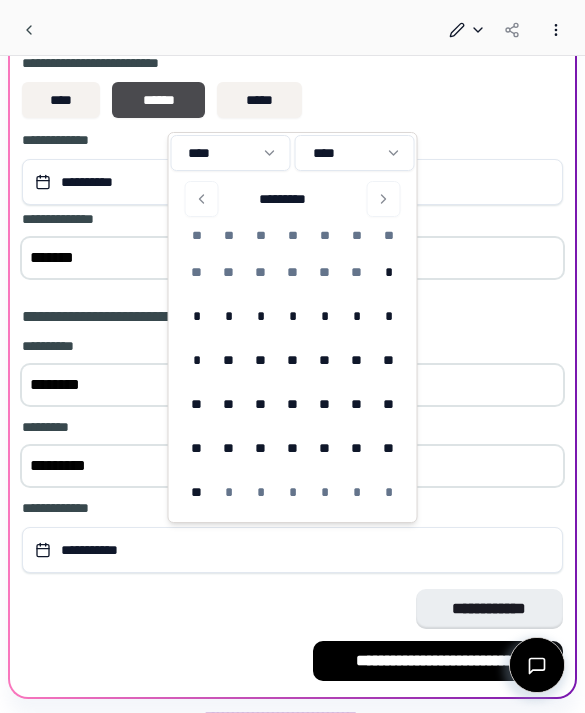 click on "**" at bounding box center (197, 235) 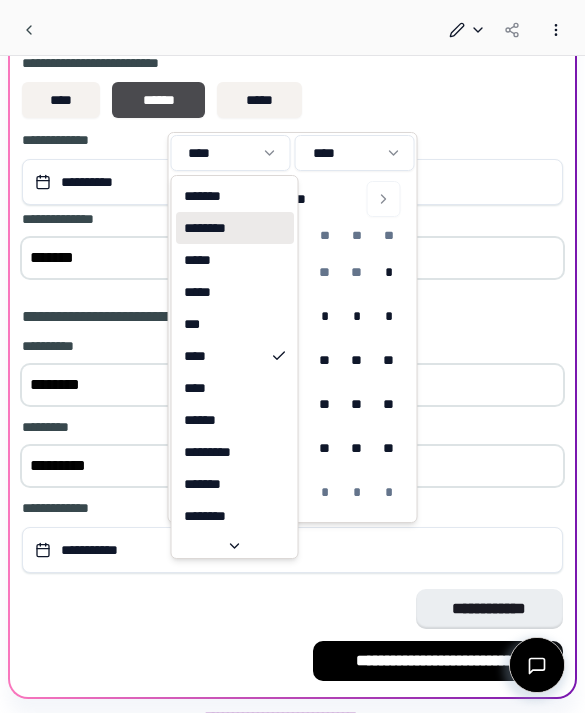 click on "********" at bounding box center (235, 228) 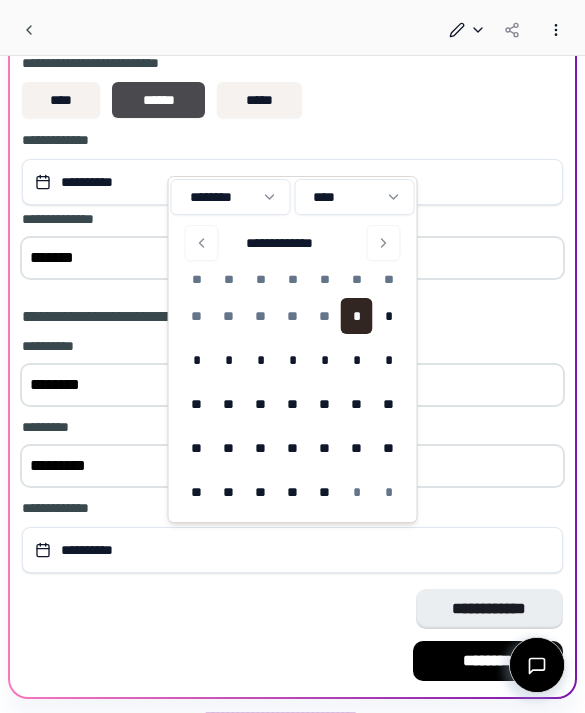 click on "****" at bounding box center (355, 197) 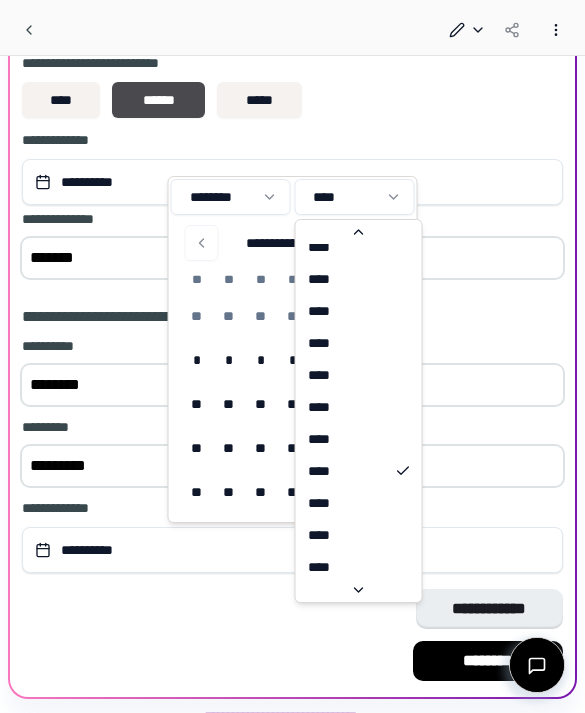 scroll, scrollTop: 2192, scrollLeft: 0, axis: vertical 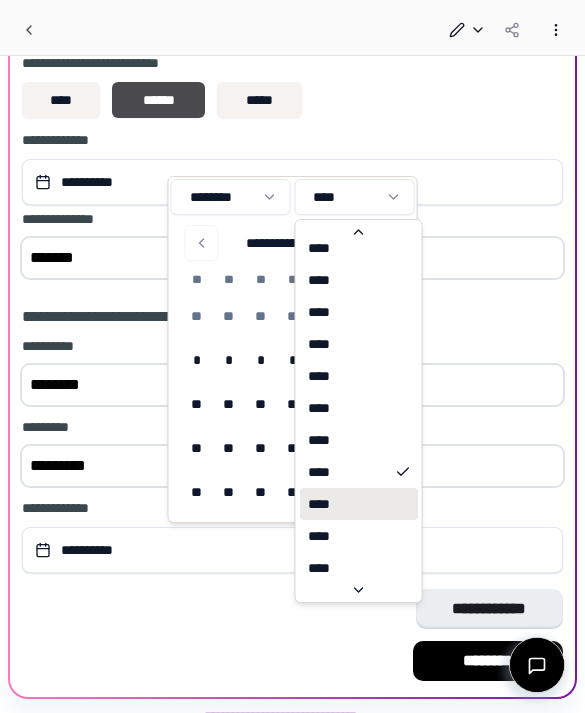 click on "****" at bounding box center (359, 504) 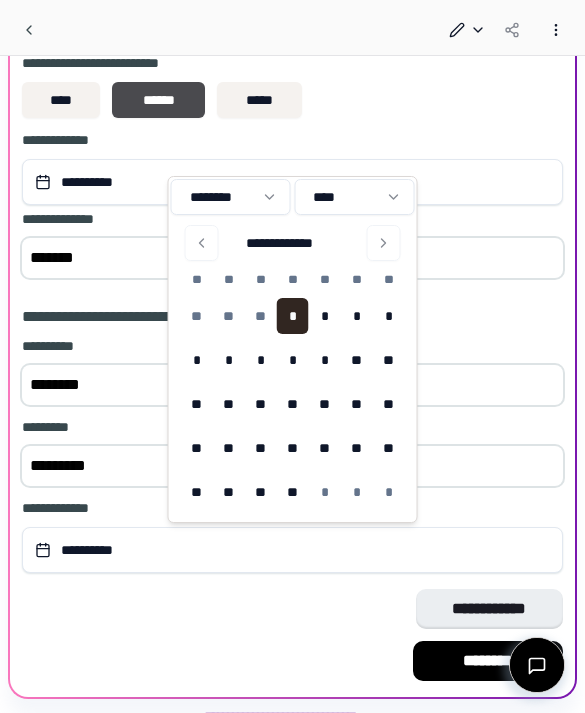 click on "*" at bounding box center (229, 360) 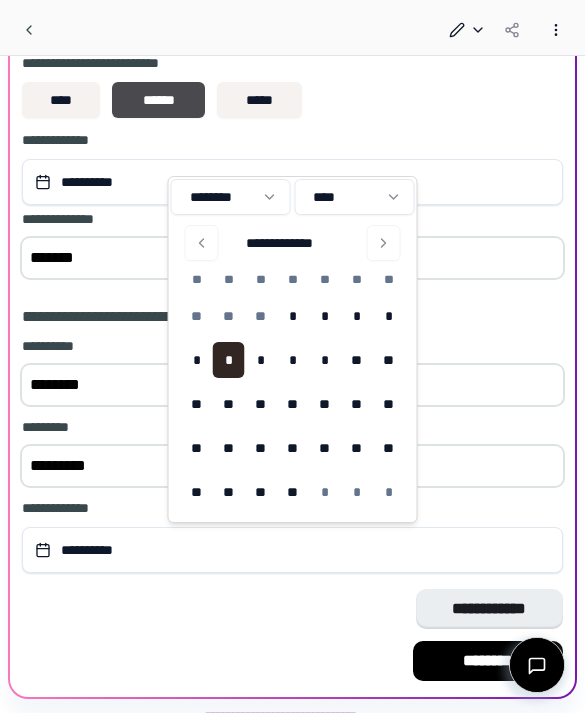 click on "**********" at bounding box center (292, 635) 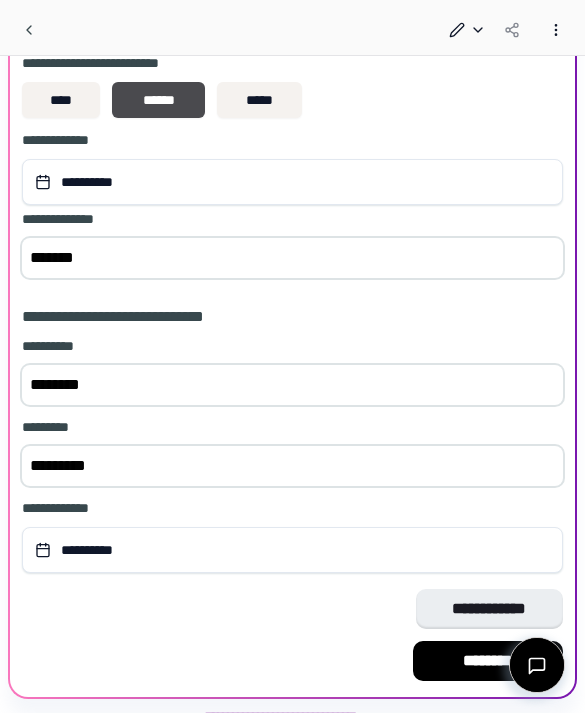 click on "********" at bounding box center (488, 661) 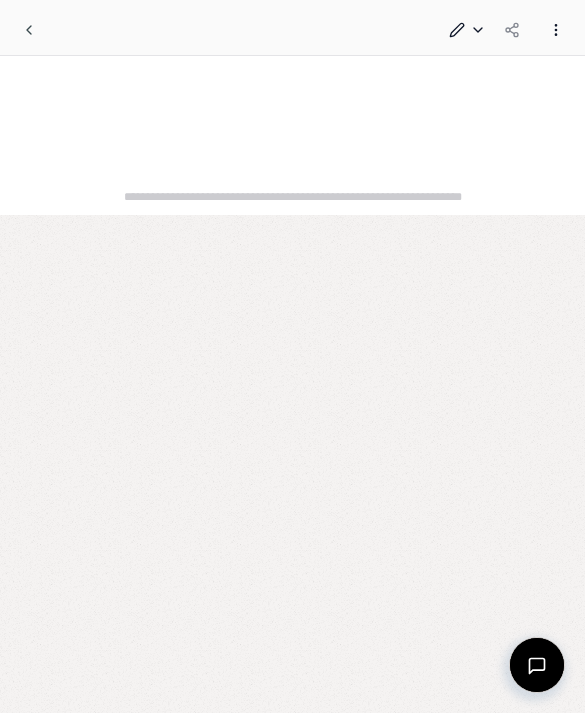 scroll, scrollTop: 0, scrollLeft: 0, axis: both 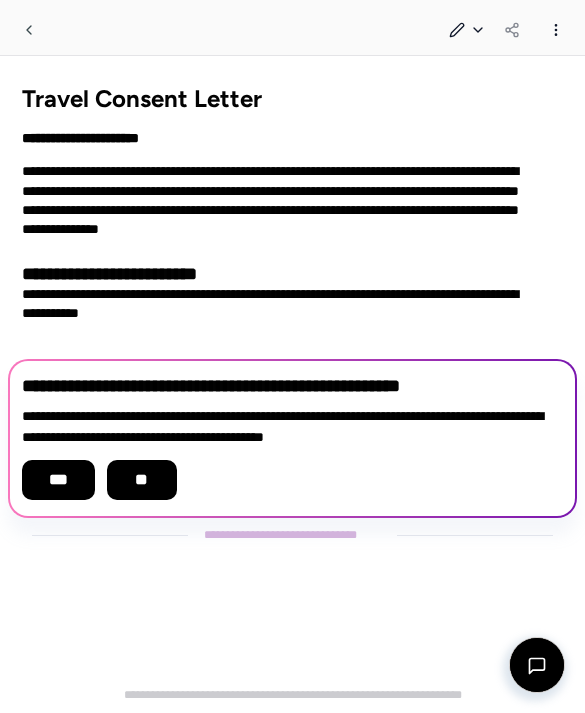 click on "**" at bounding box center [142, 480] 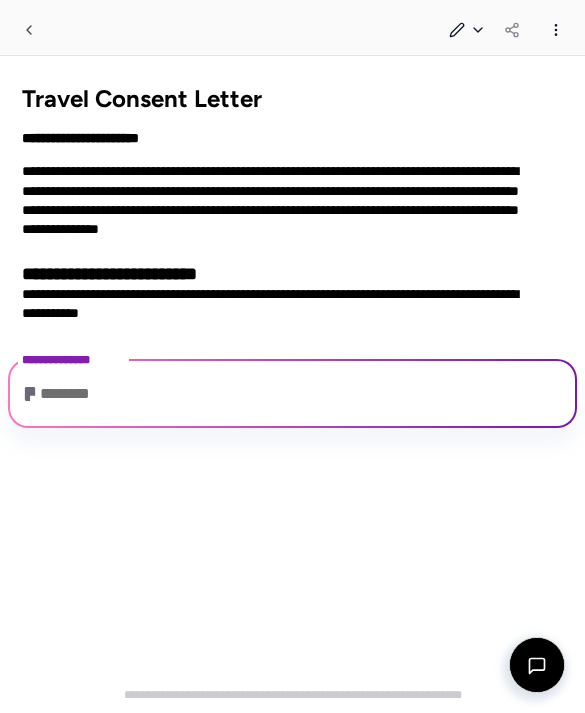 scroll, scrollTop: 142, scrollLeft: 0, axis: vertical 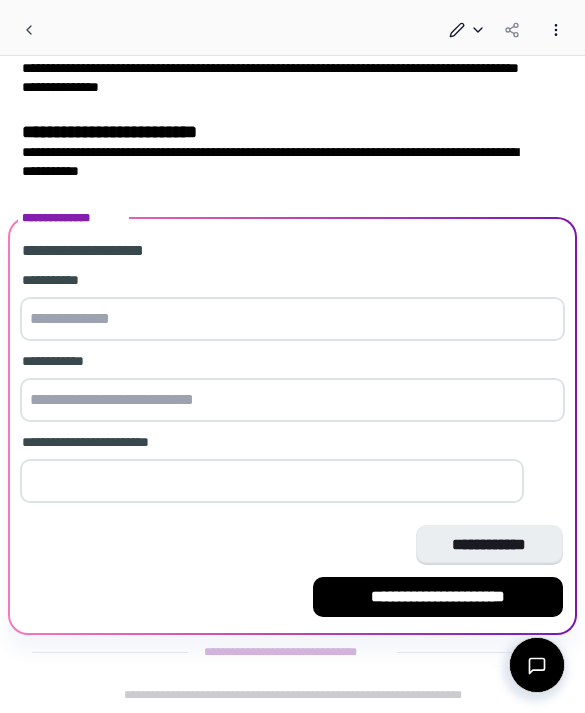 click at bounding box center (292, 319) 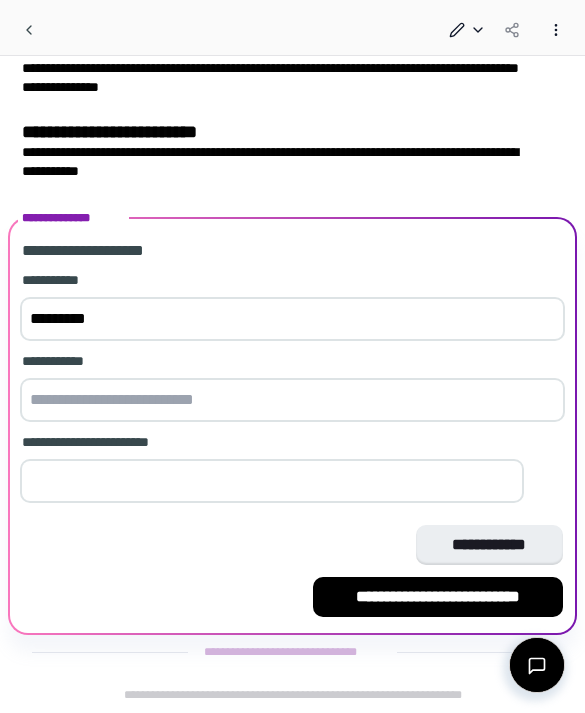 type on "**********" 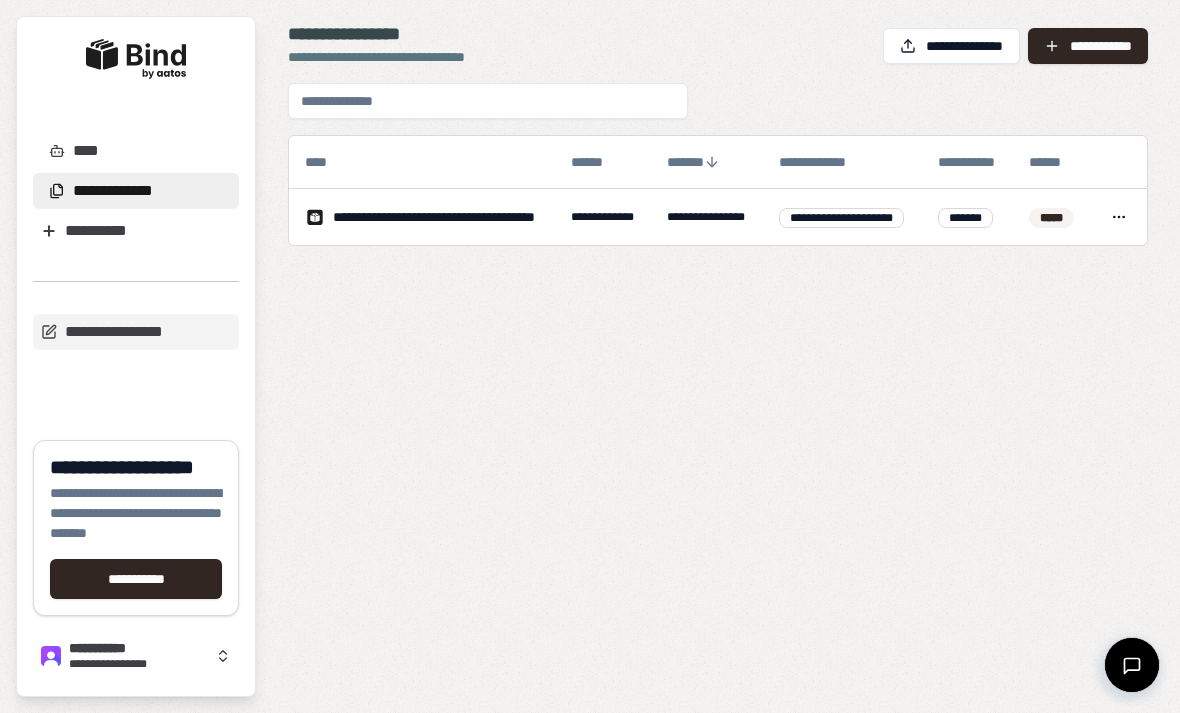 scroll, scrollTop: 0, scrollLeft: 0, axis: both 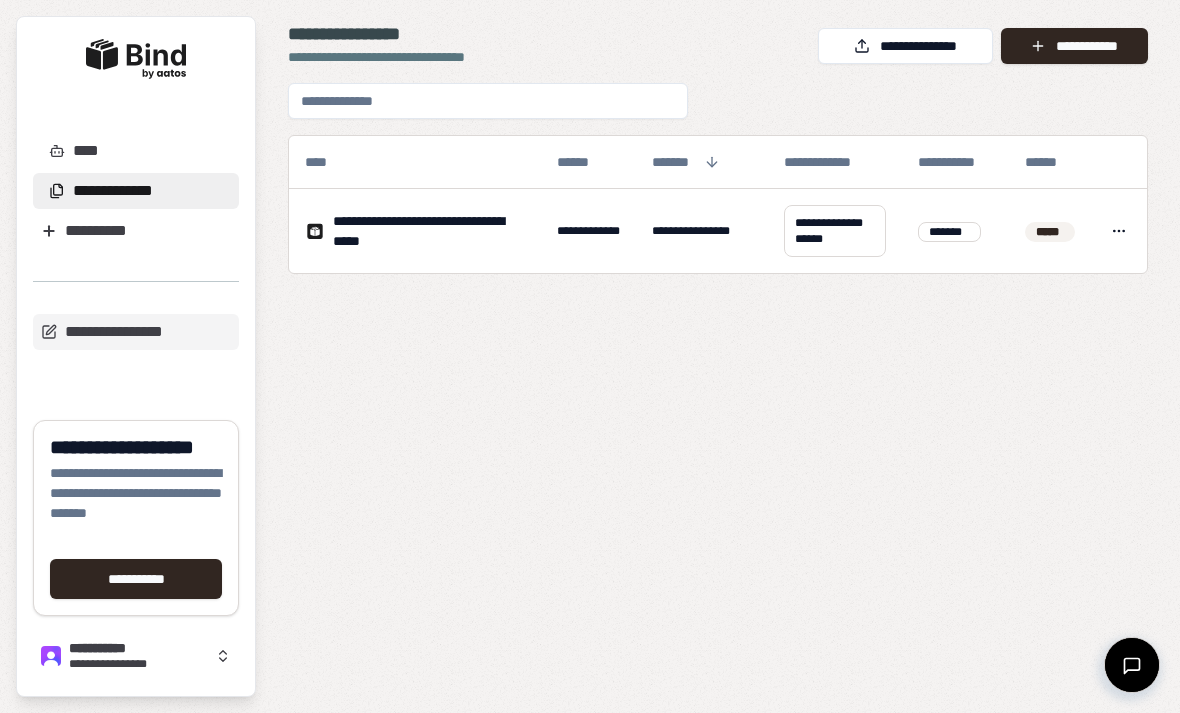 click on "**********" at bounding box center [429, 231] 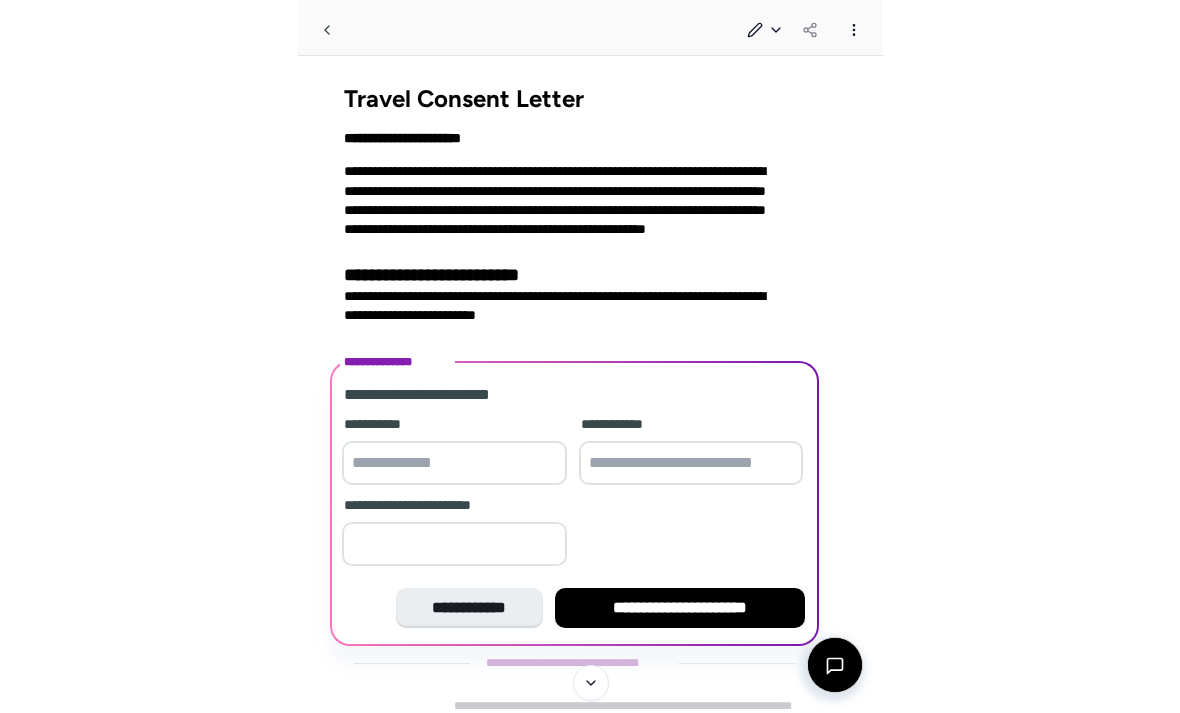 scroll, scrollTop: 36, scrollLeft: 0, axis: vertical 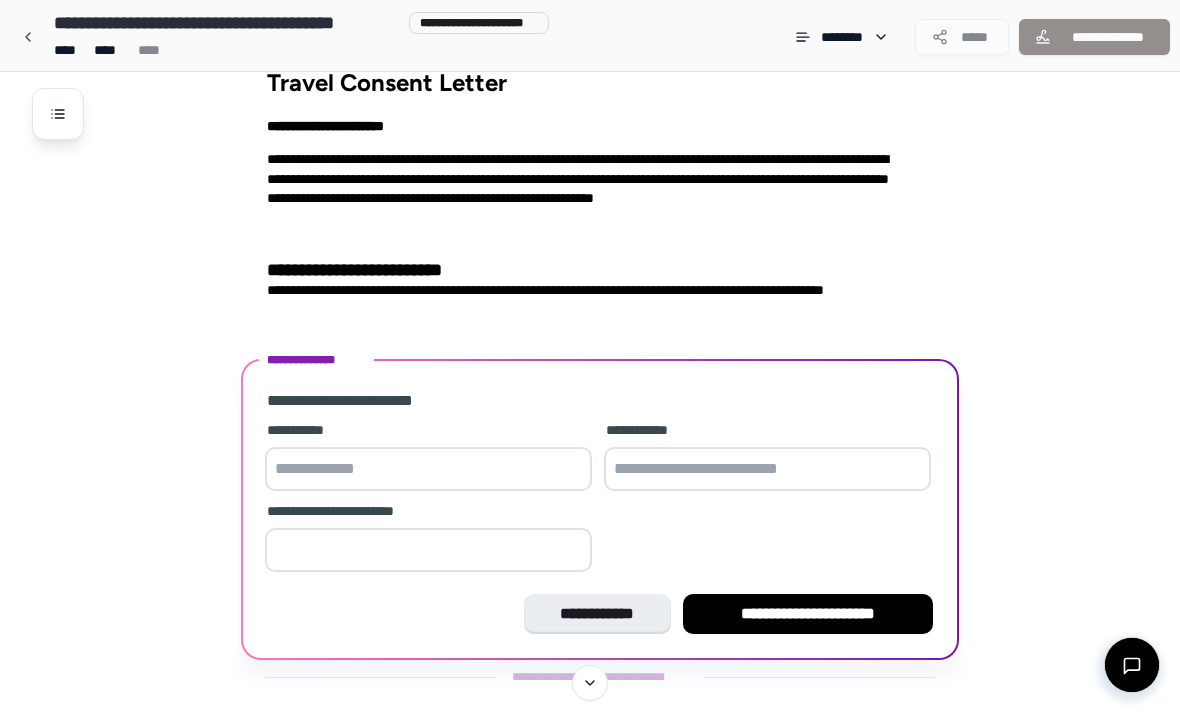 click on "**********" at bounding box center (600, 387) 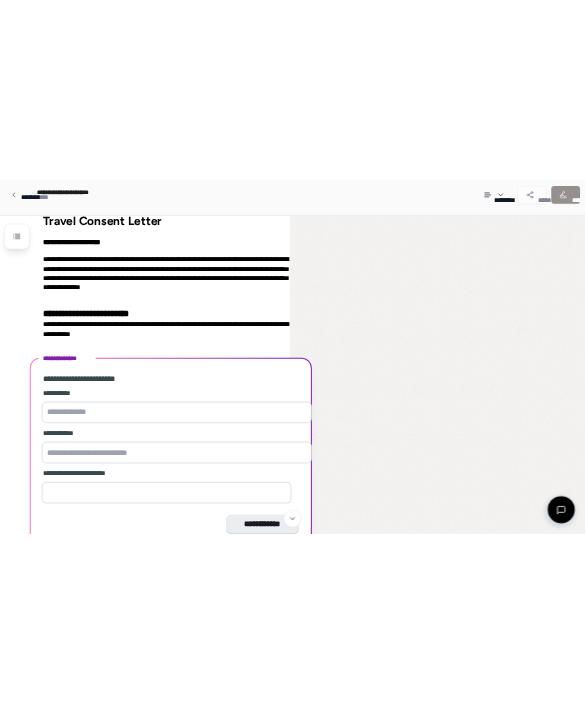 scroll, scrollTop: 28, scrollLeft: 0, axis: vertical 